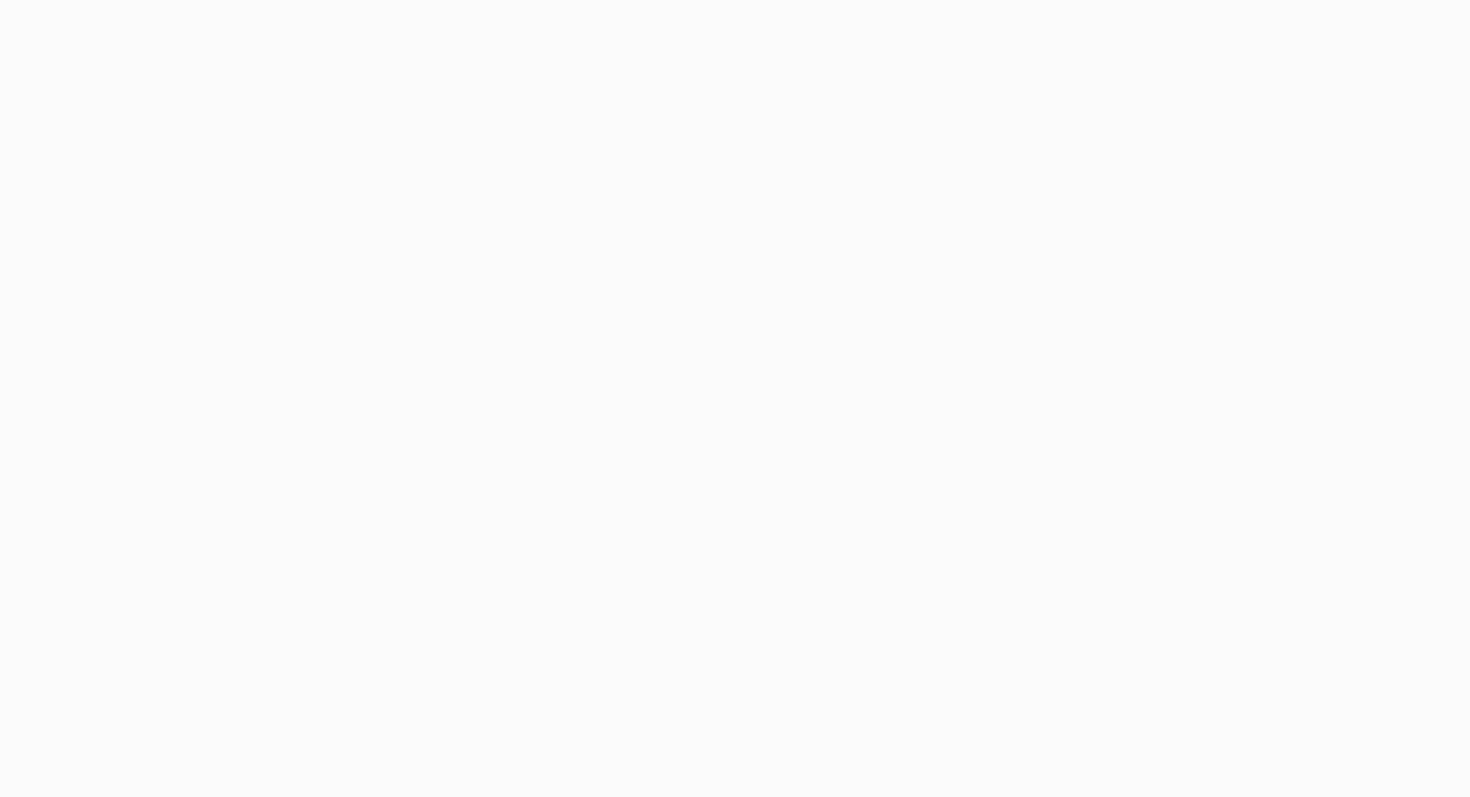 scroll, scrollTop: 0, scrollLeft: 0, axis: both 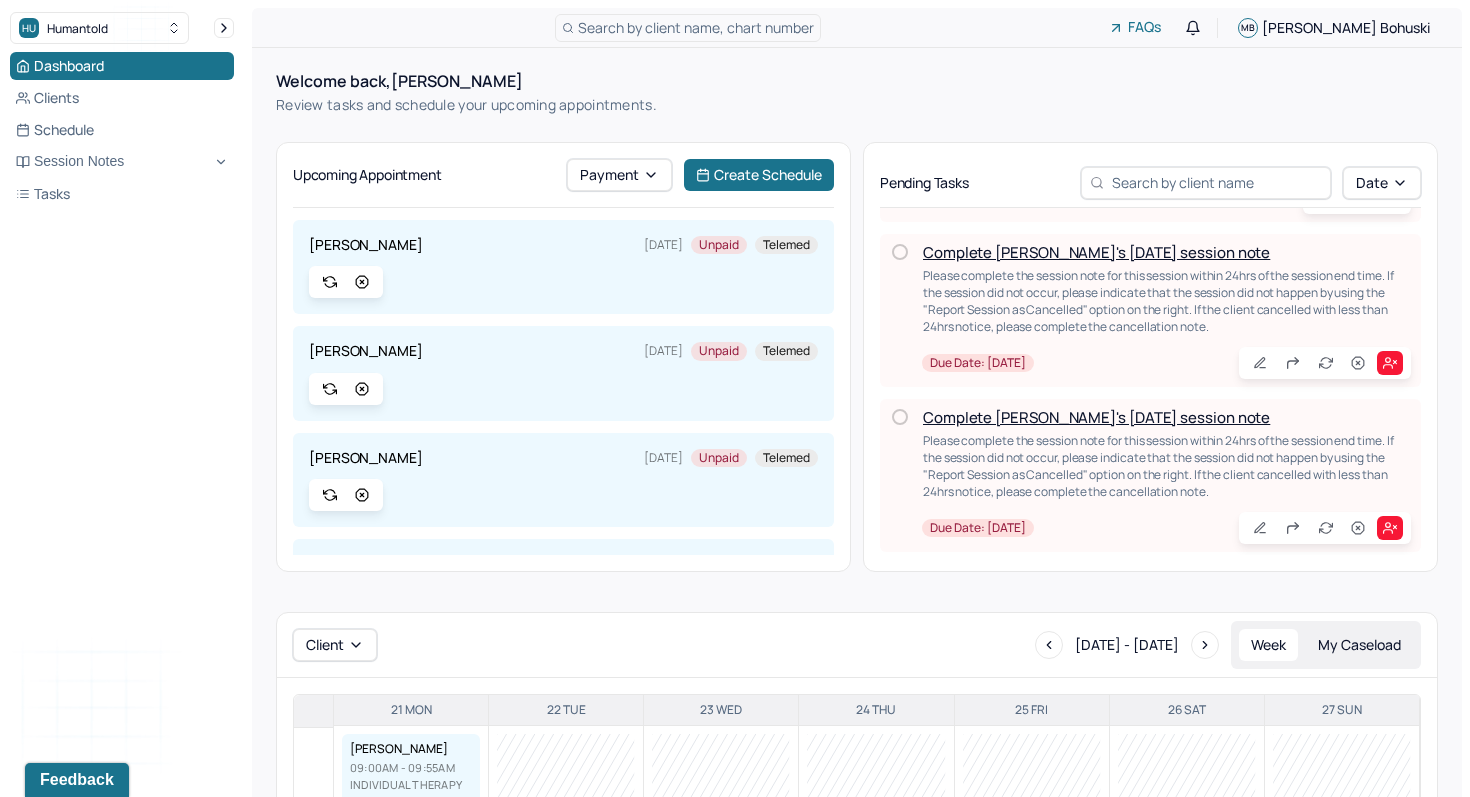 click on "Complete [PERSON_NAME]'s [DATE] session note" at bounding box center [1096, 417] 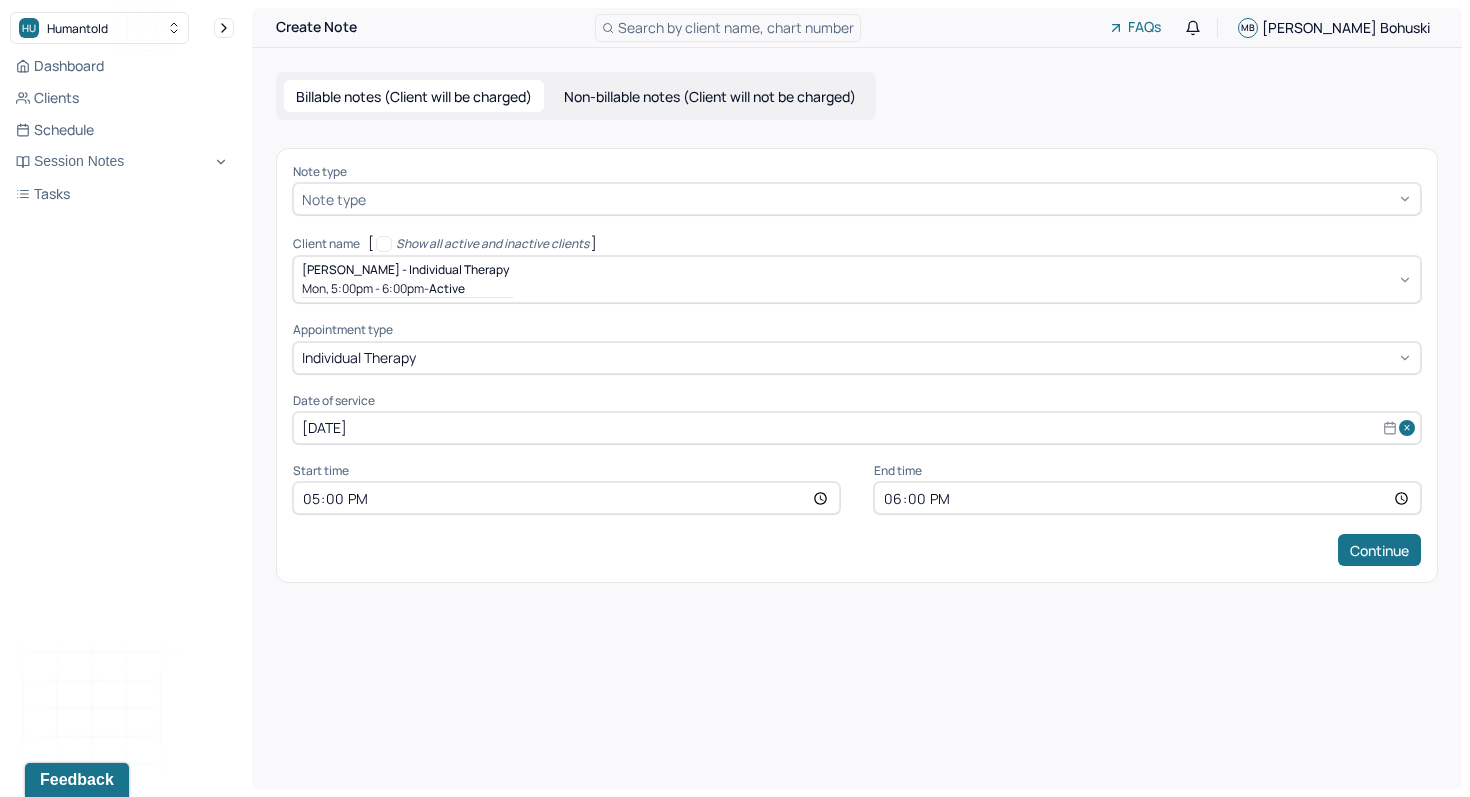 click at bounding box center [891, 199] 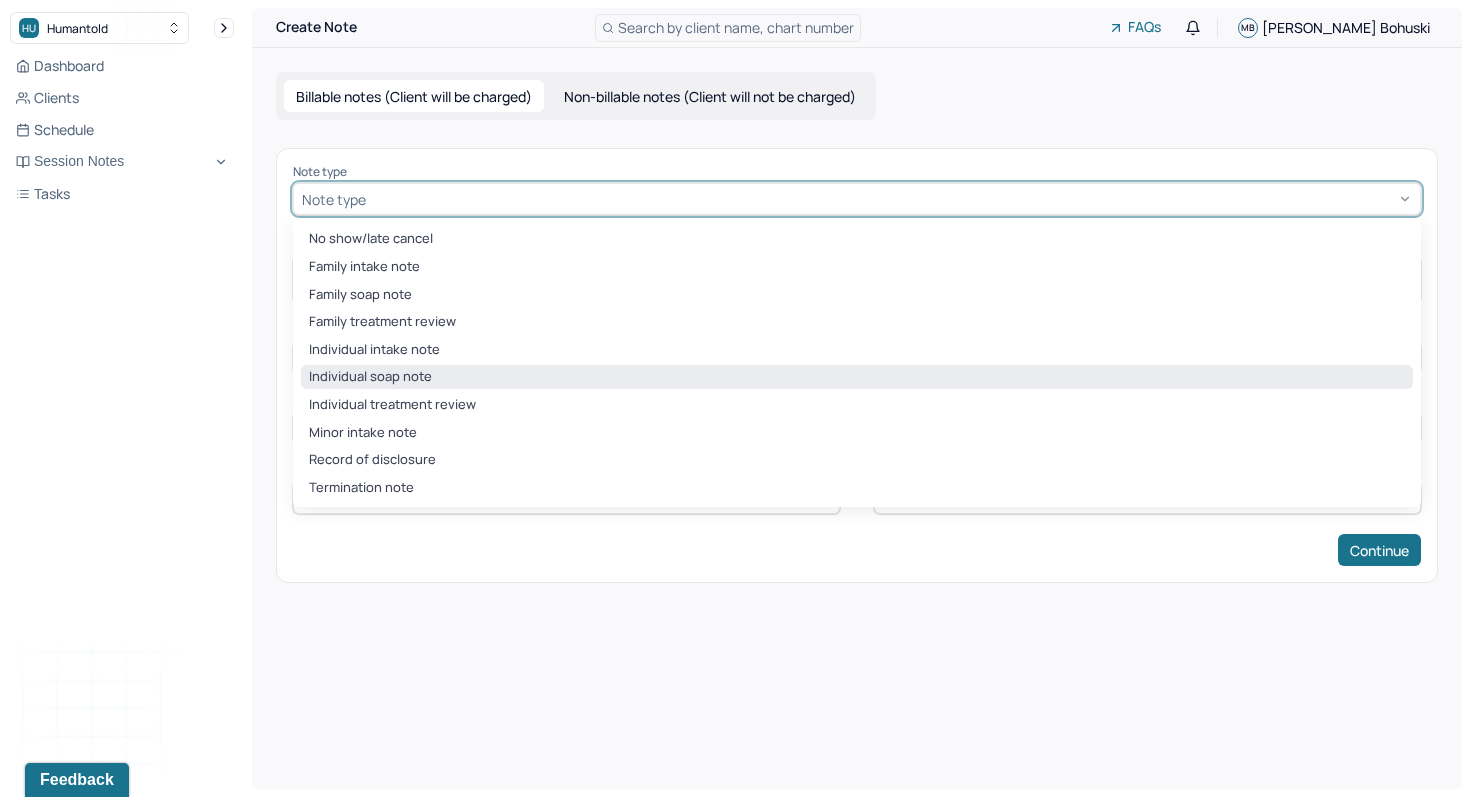 click on "Individual soap note" at bounding box center (857, 377) 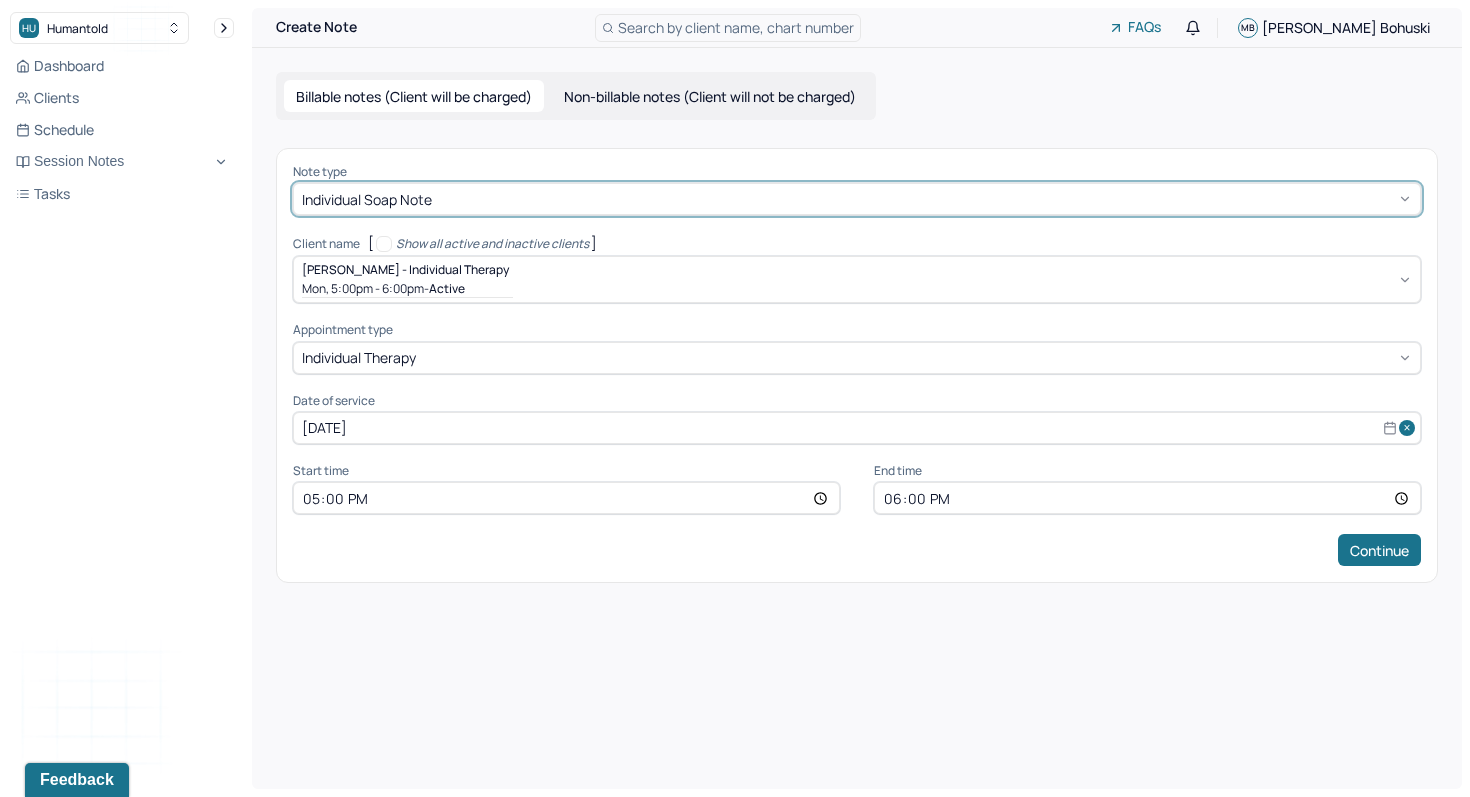 click on "18:00" at bounding box center (1147, 498) 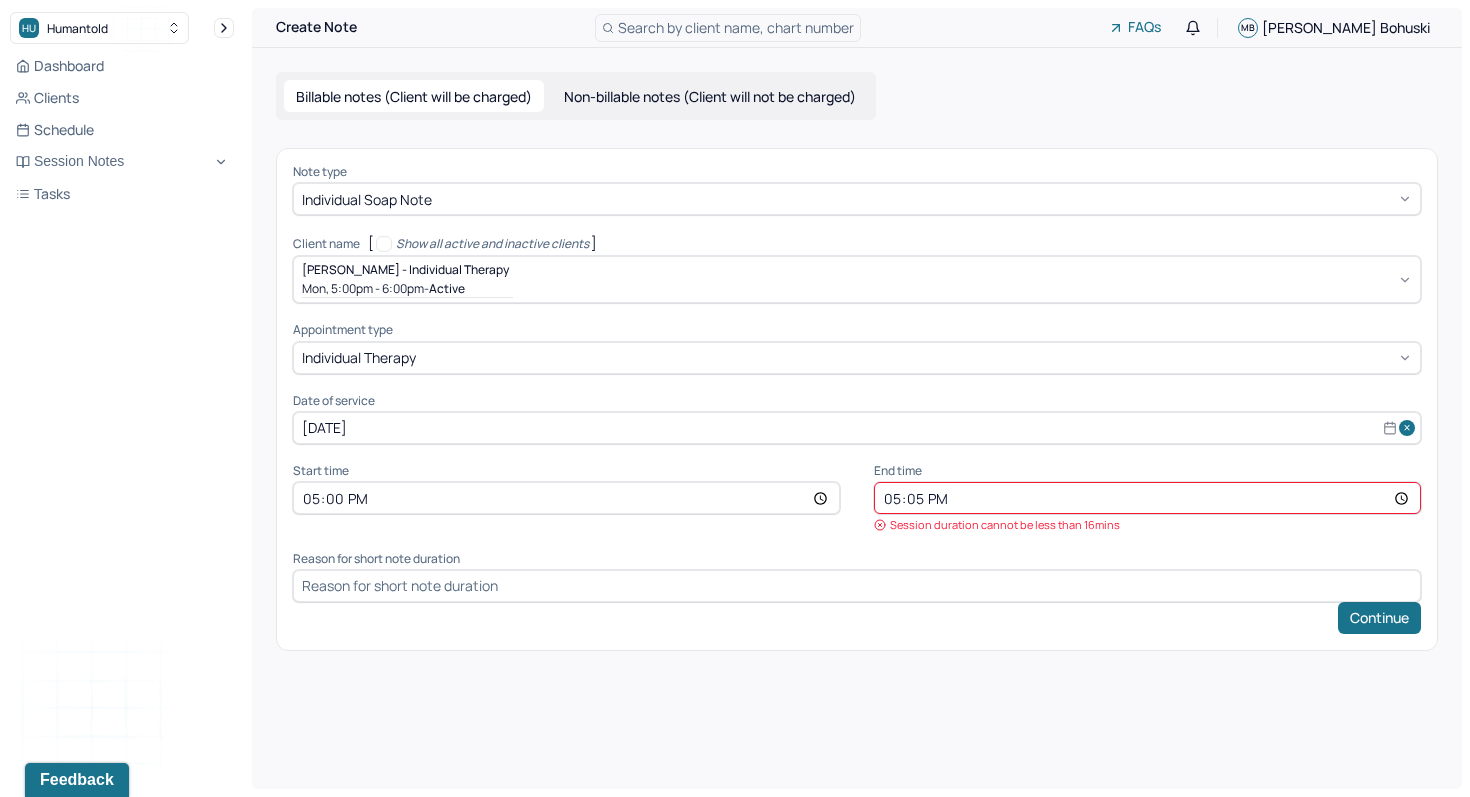 type on "17:55" 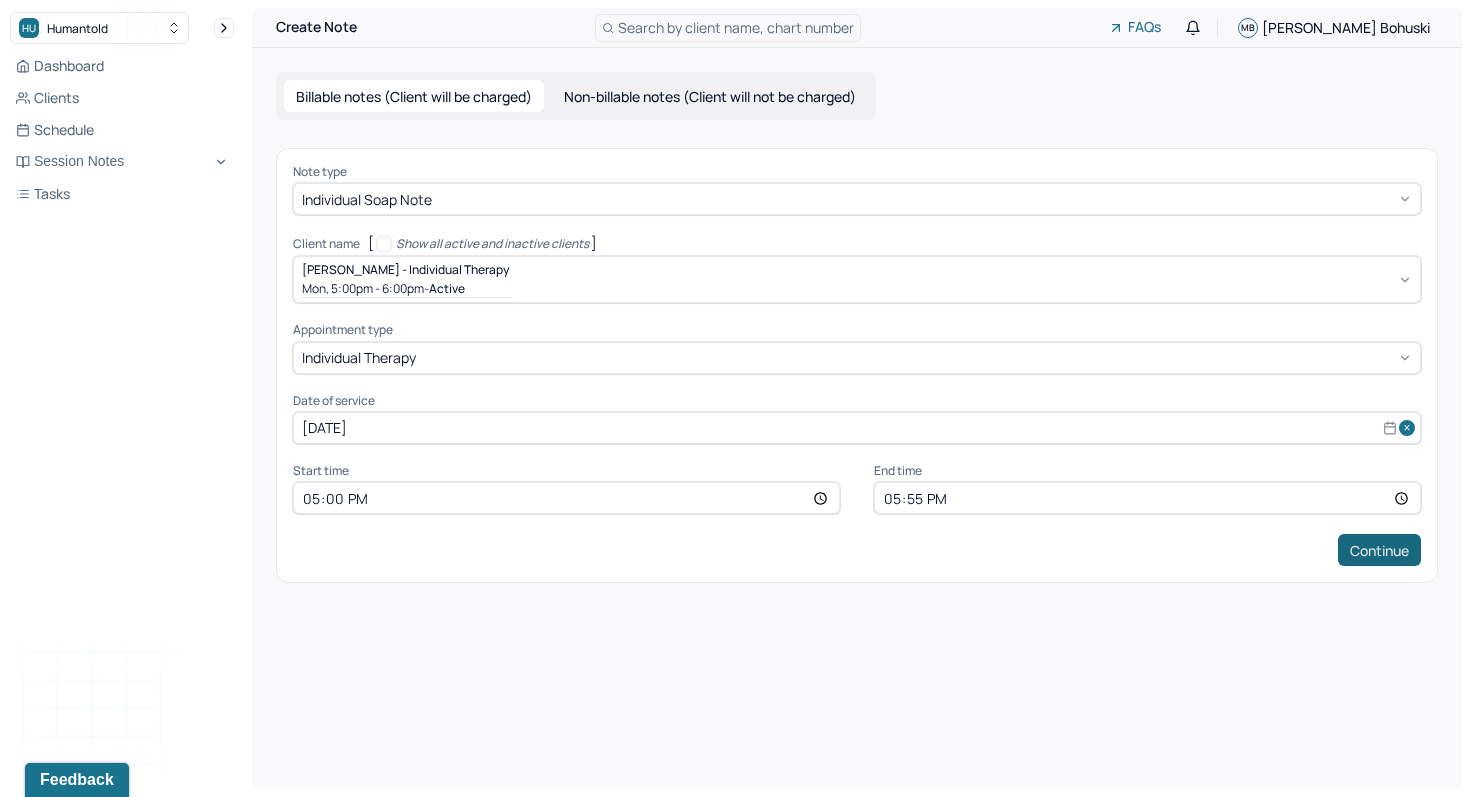 click on "Continue" at bounding box center [1379, 550] 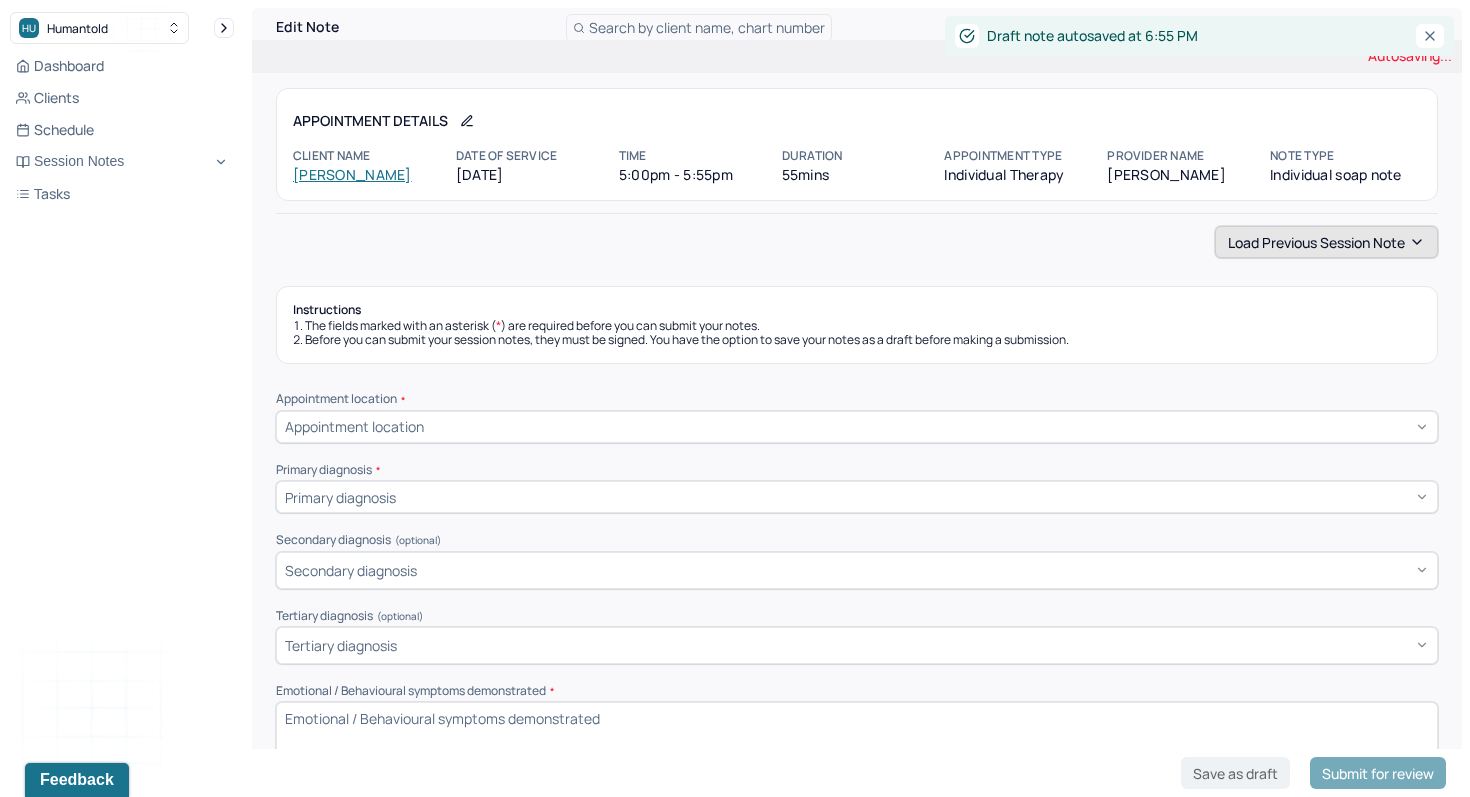 click on "Load previous session note" at bounding box center [1326, 242] 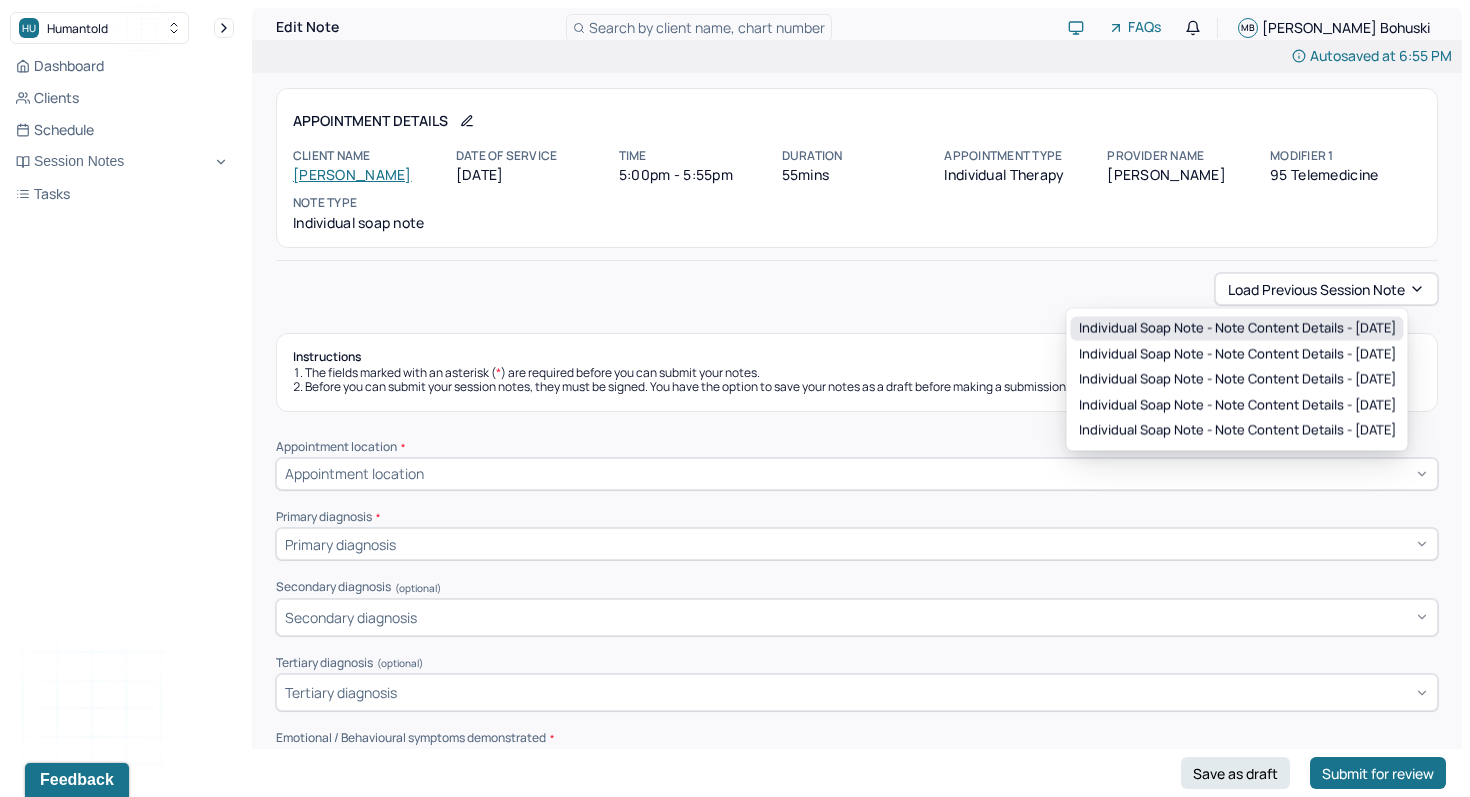 click on "Individual soap note   - Note content Details -   [DATE]" at bounding box center [1237, 329] 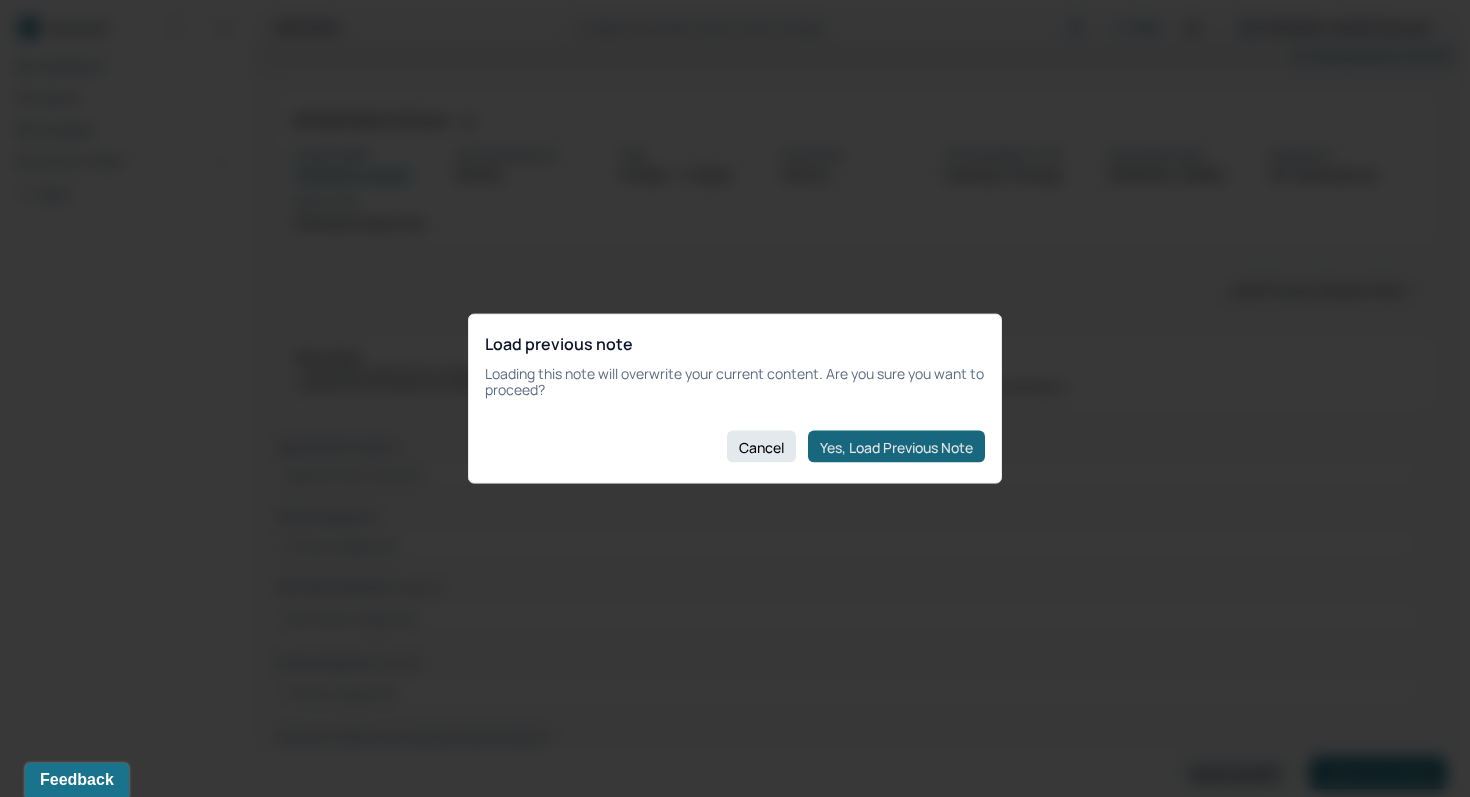 click on "Yes, Load Previous Note" at bounding box center (896, 447) 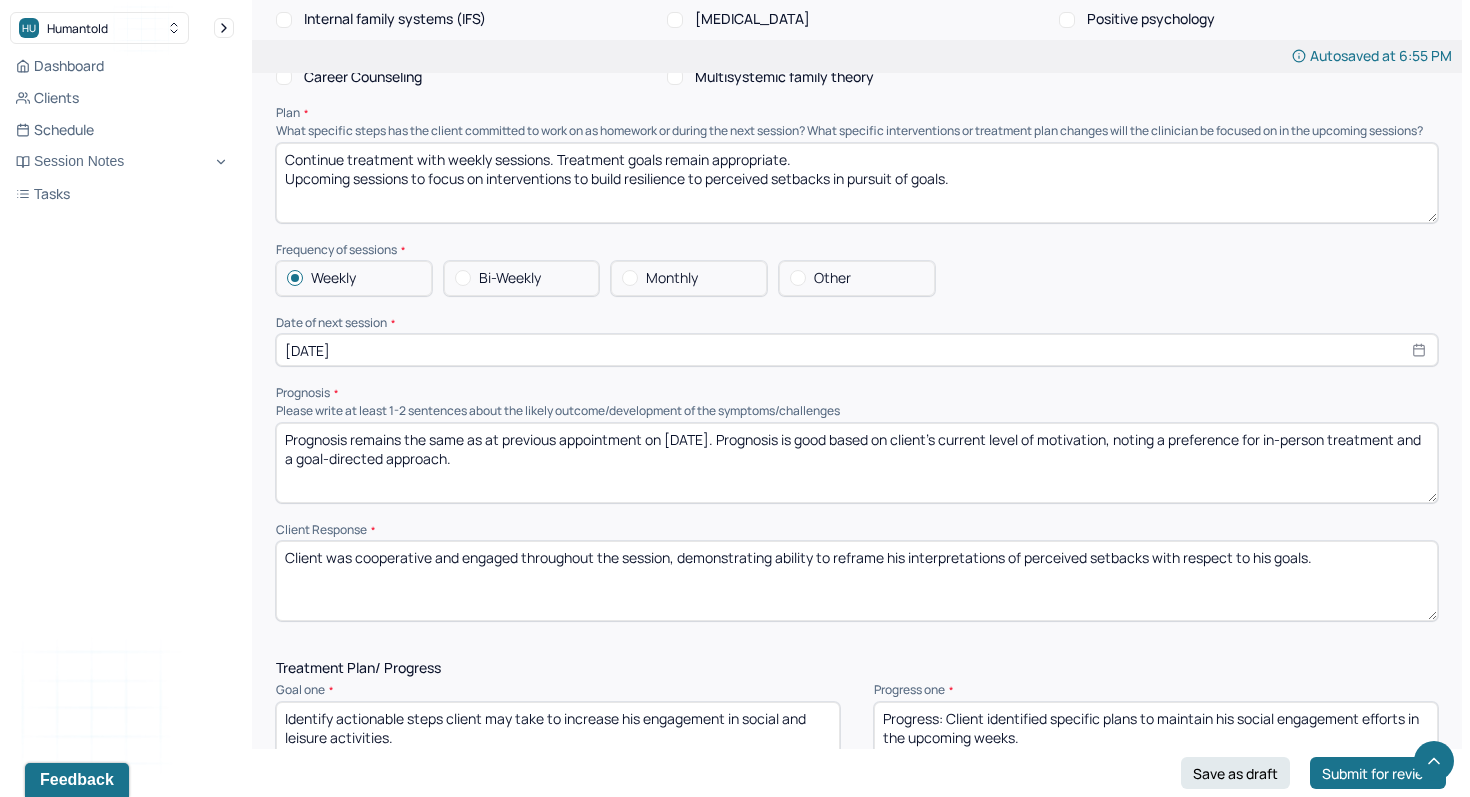 scroll, scrollTop: 1749, scrollLeft: 0, axis: vertical 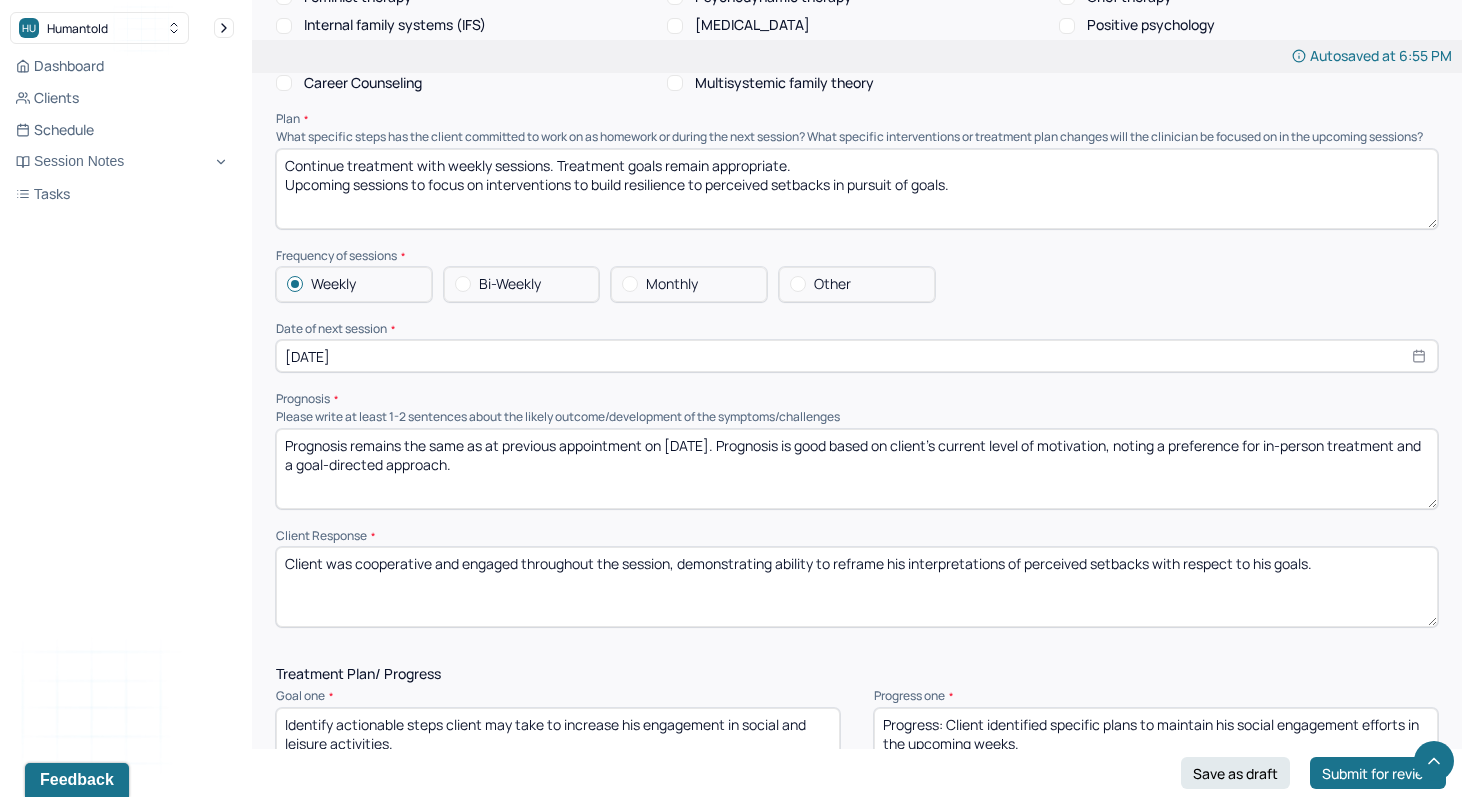 click on "[DATE]" at bounding box center (857, 356) 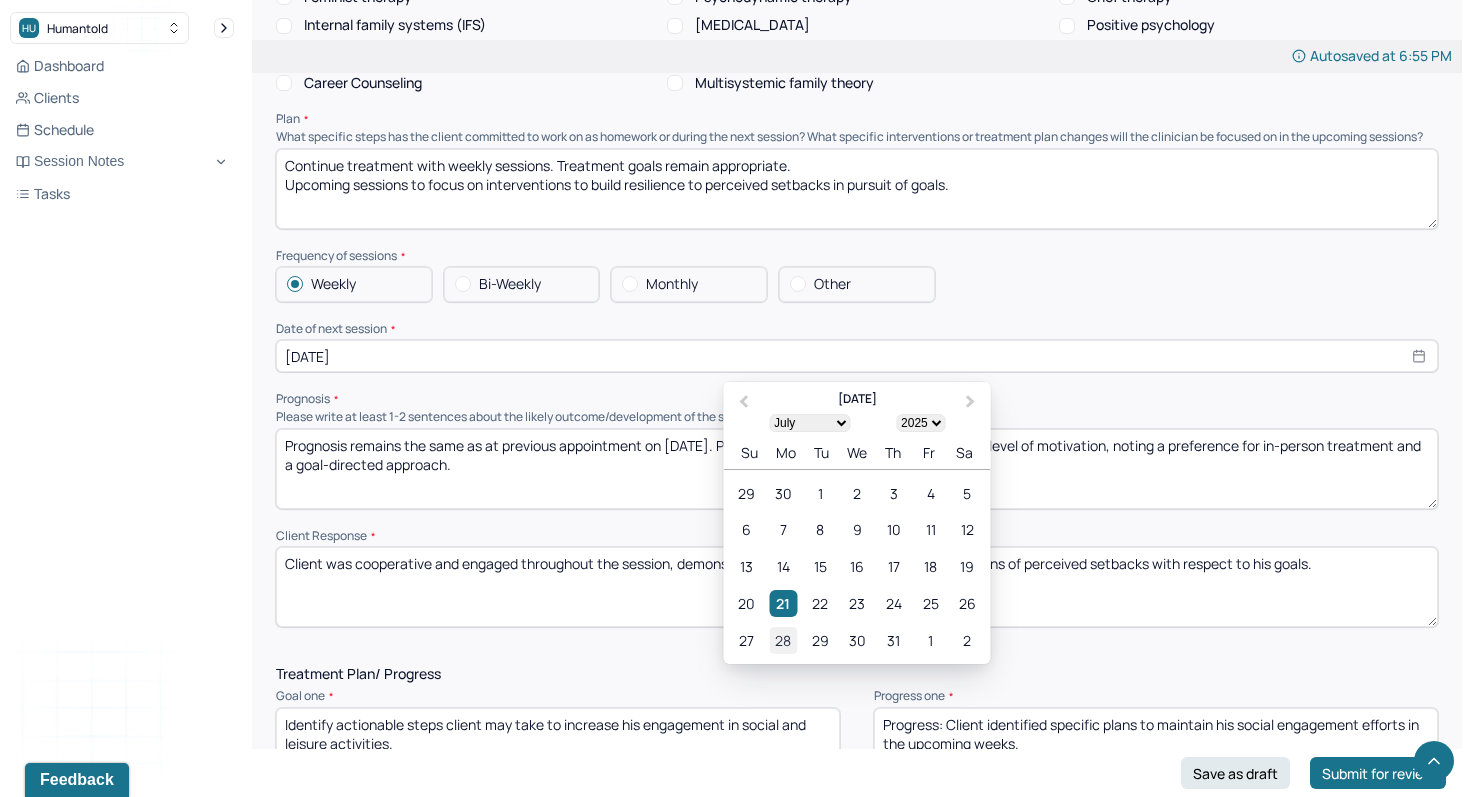 click on "28" at bounding box center (783, 640) 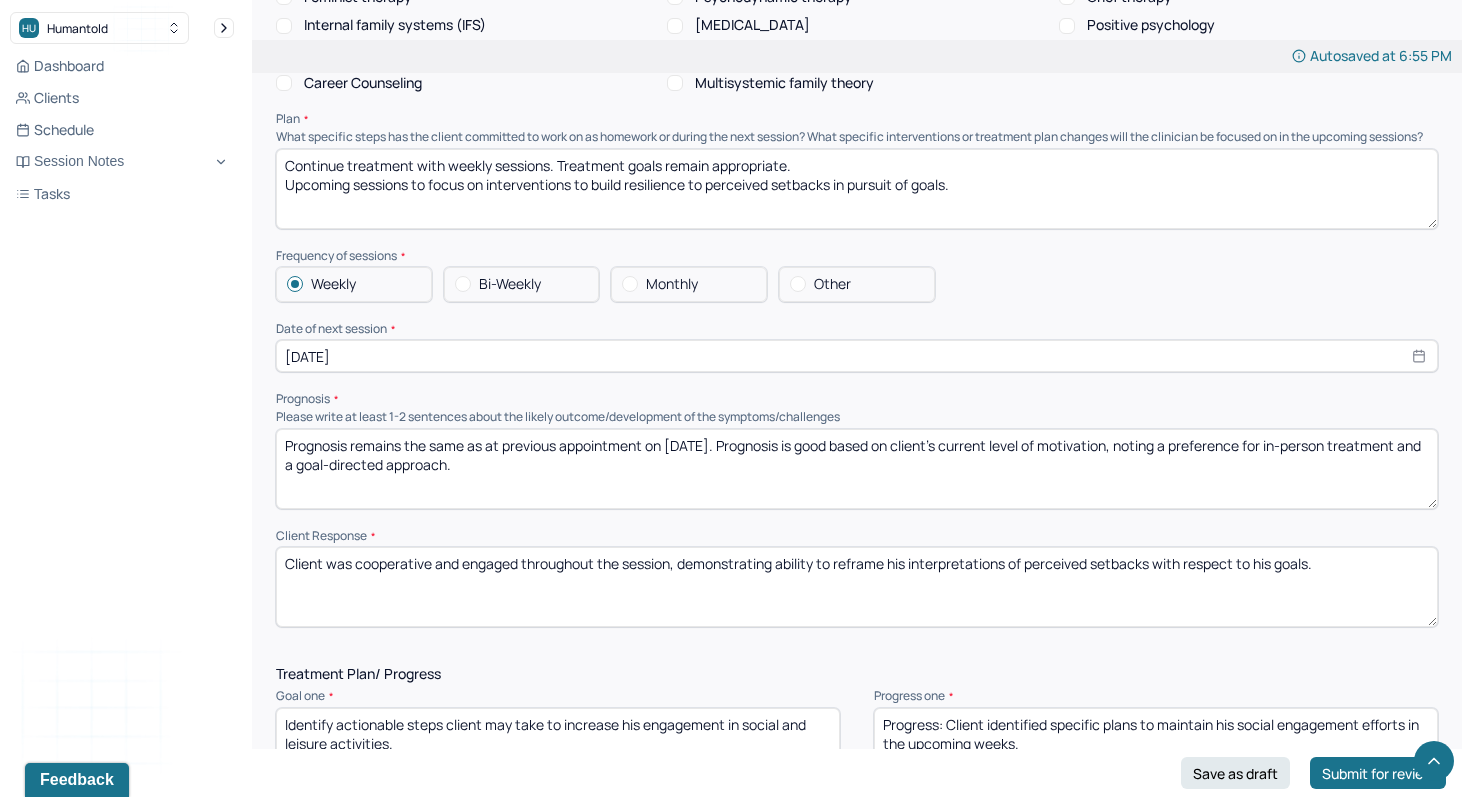 type on "Prognosis remains the same as at previous appointment on [DATE]. Prognosis is good based on client's current level of motivation, noting a preference for in-person treatment and a goal-directed approach." 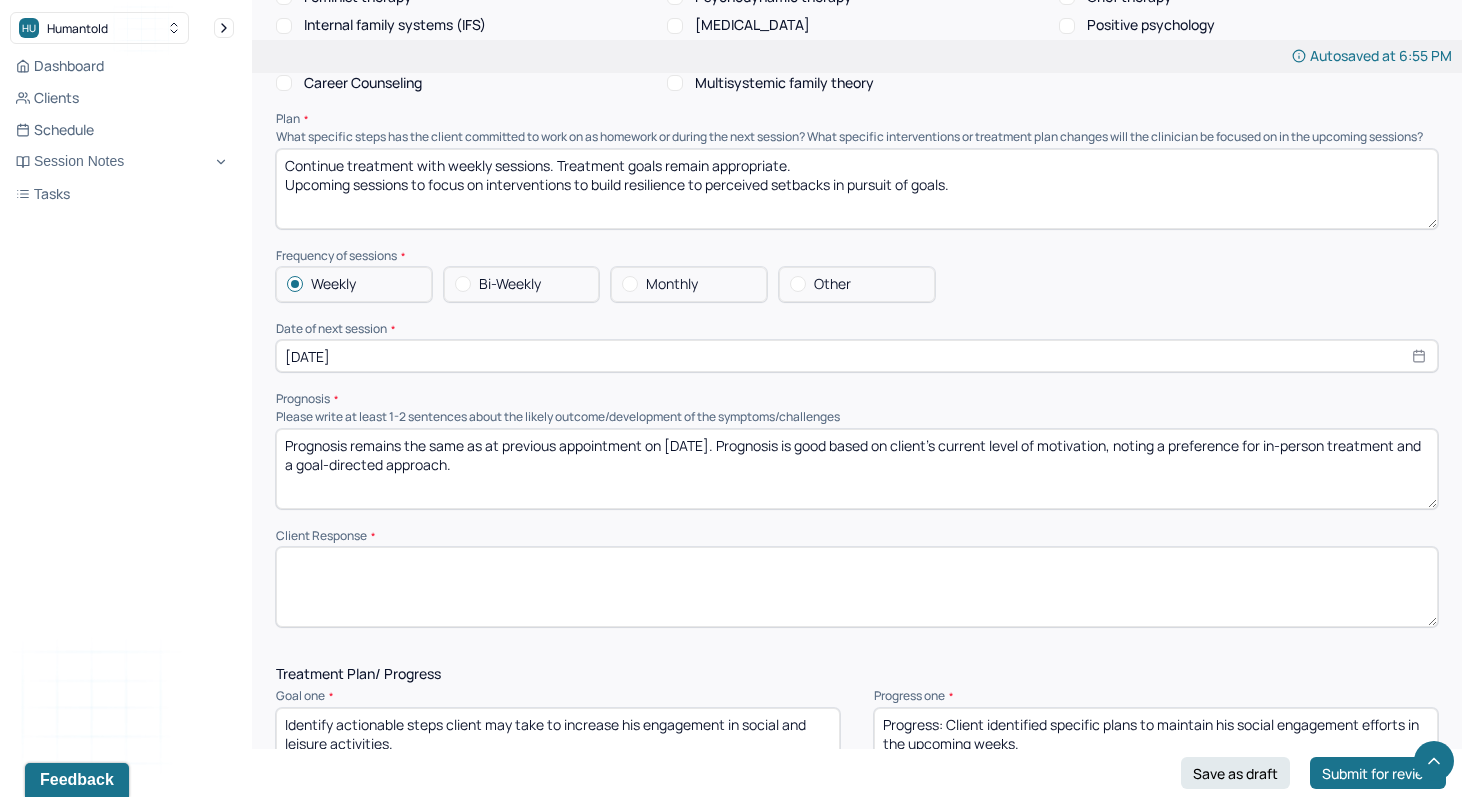 type 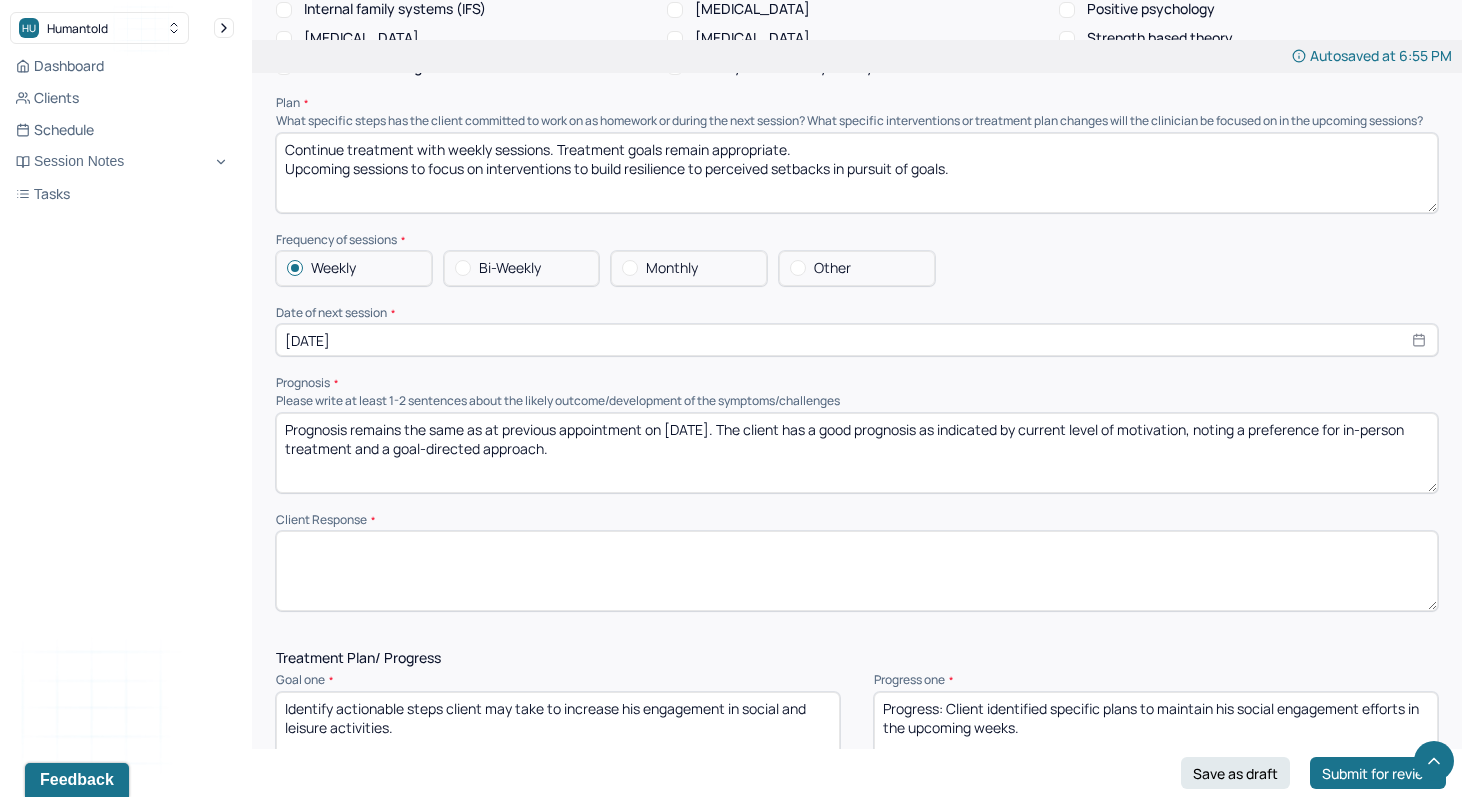 scroll, scrollTop: 1767, scrollLeft: 0, axis: vertical 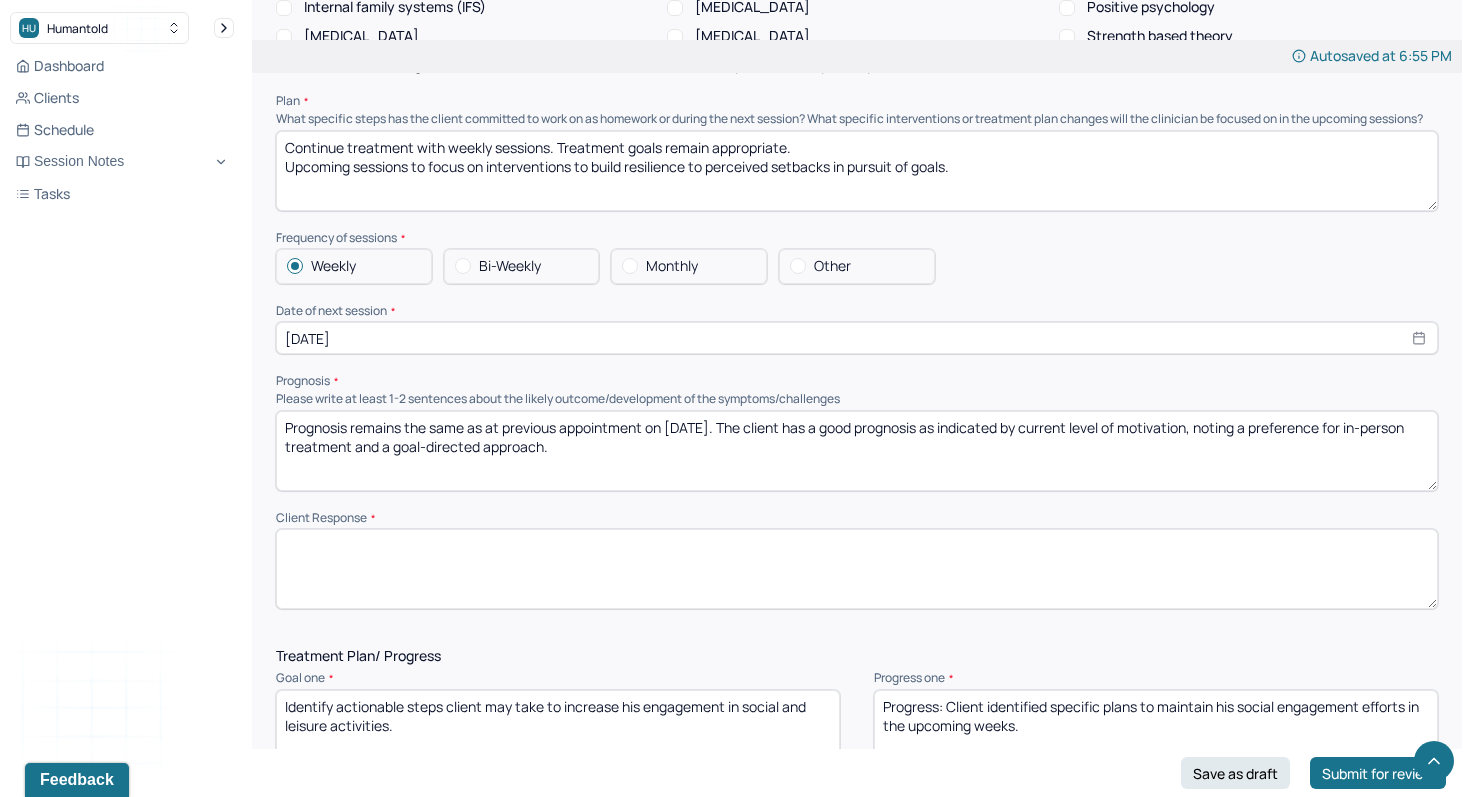 click on "Prognosis remains the same as at previous appointment on [DATE]. The client has a good prognosis as indicated by current level of motivation, noting a preference for in-person treatment and a goal-directed approach." at bounding box center (857, 451) 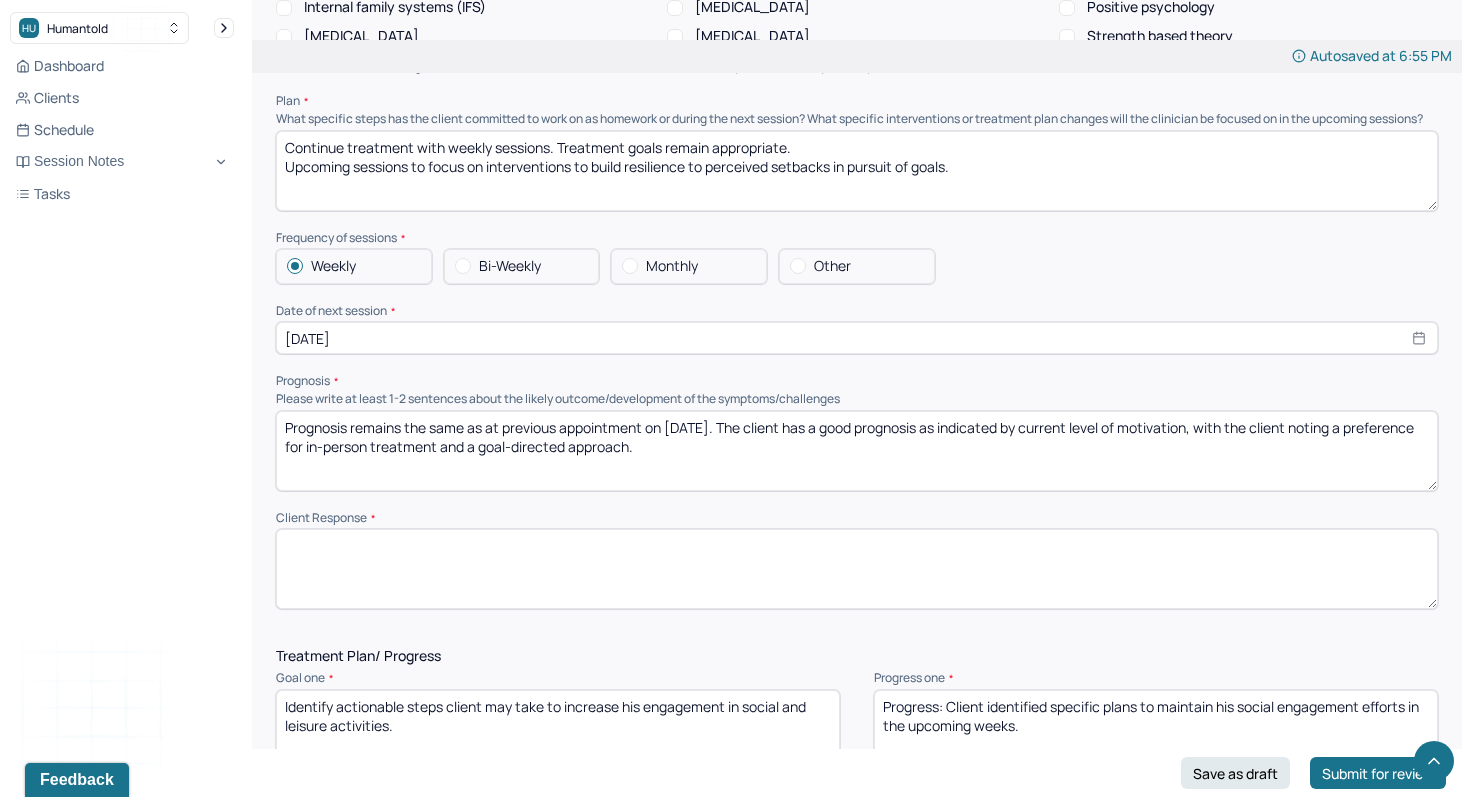 type on "Prognosis remains the same as at previous appointment on [DATE]. The client has a good prognosis as indicated by current level of motivation, with the client noting a preference for in-person treatment and a goal-directed approach." 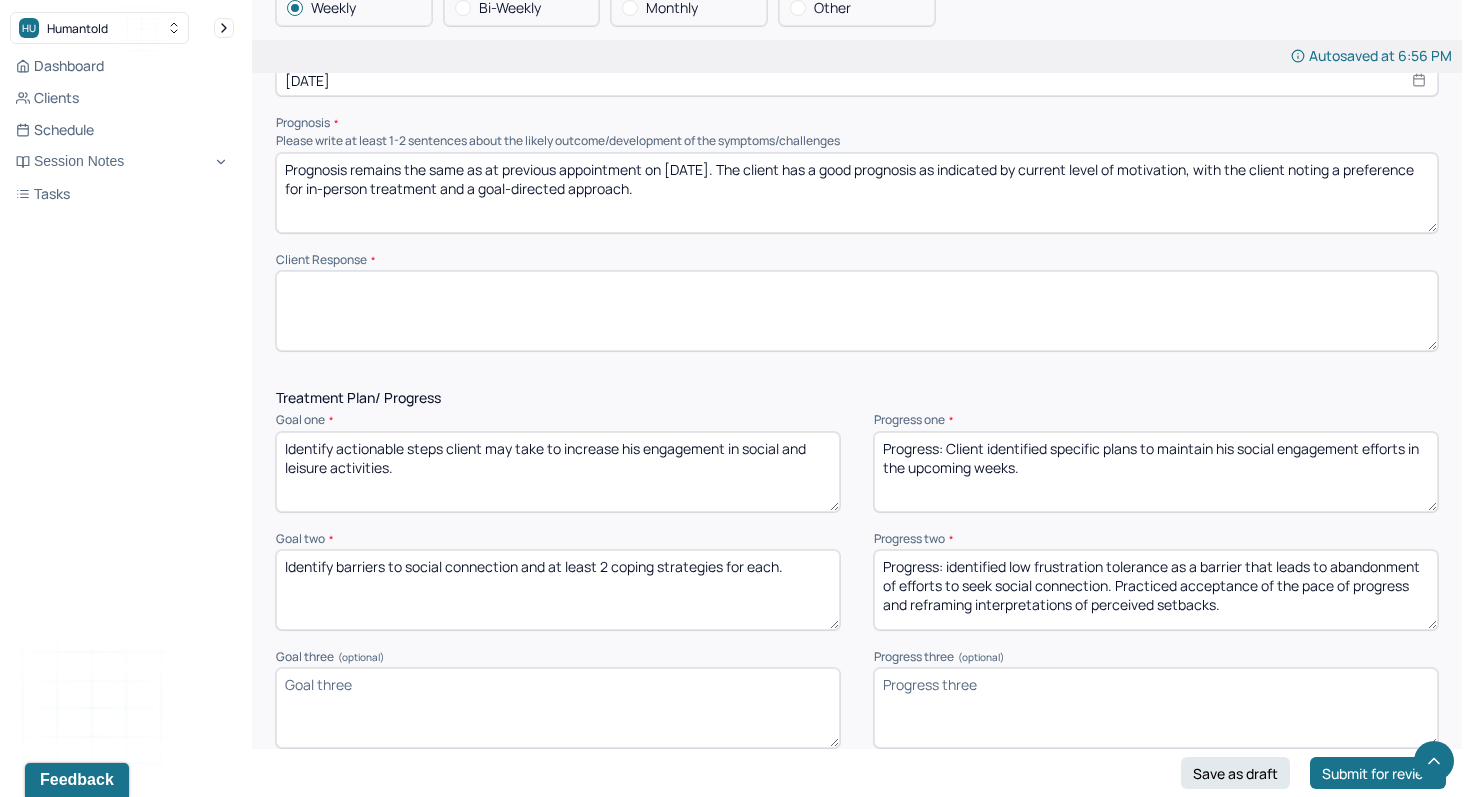 scroll, scrollTop: 2043, scrollLeft: 0, axis: vertical 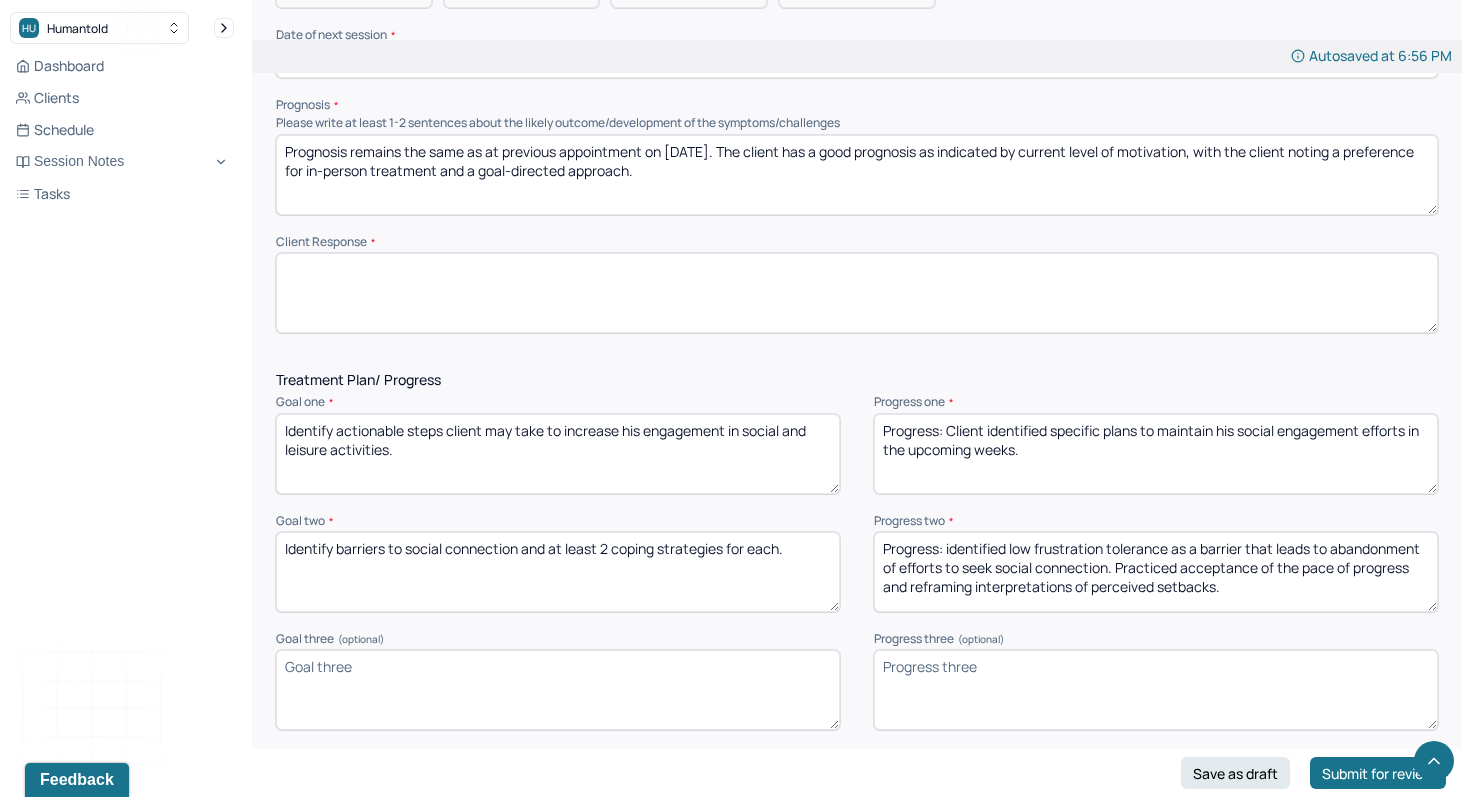 click on "Progress: Client identified specific plans to maintain his social engagement efforts in the upcoming weeks." at bounding box center (1156, 454) 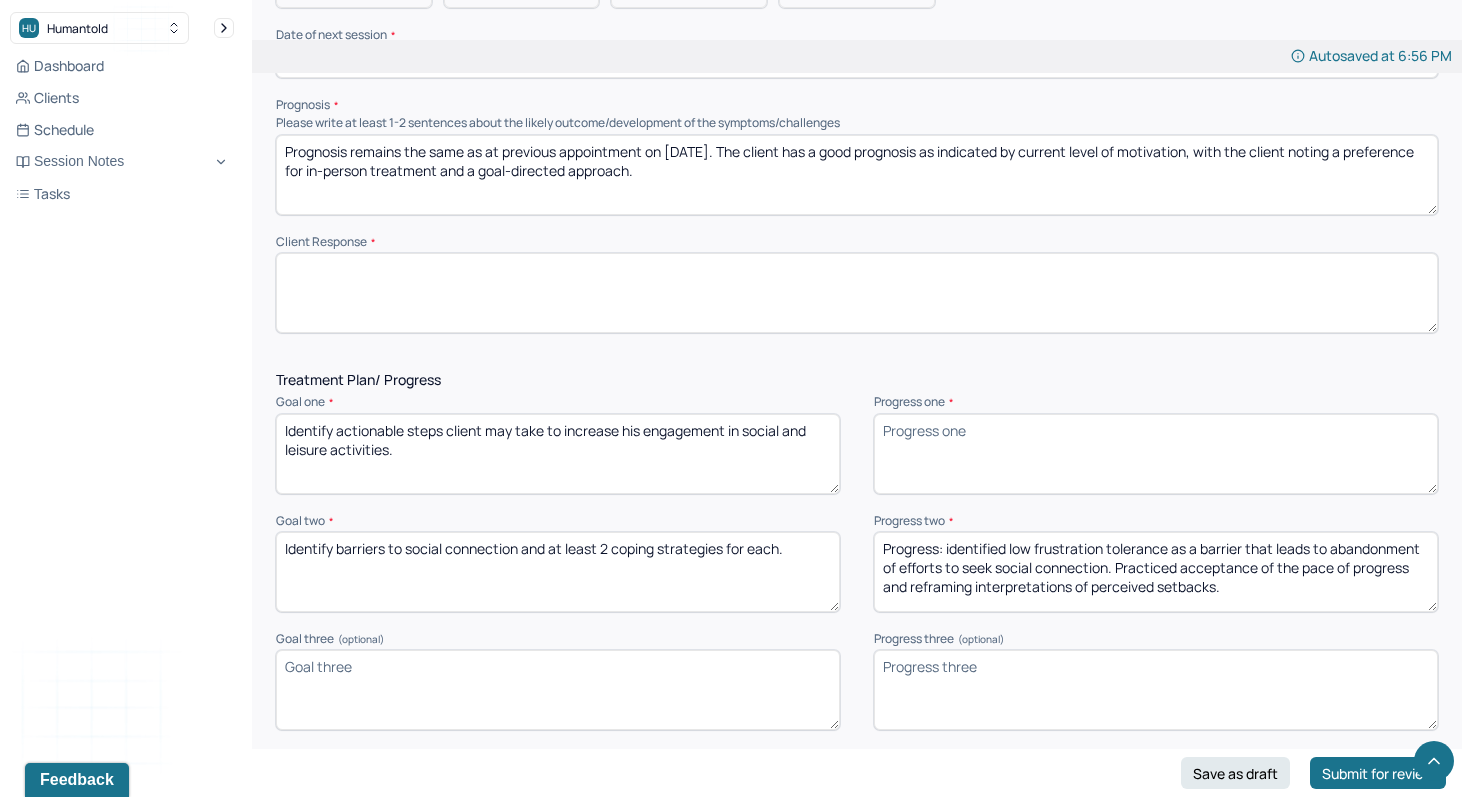 type 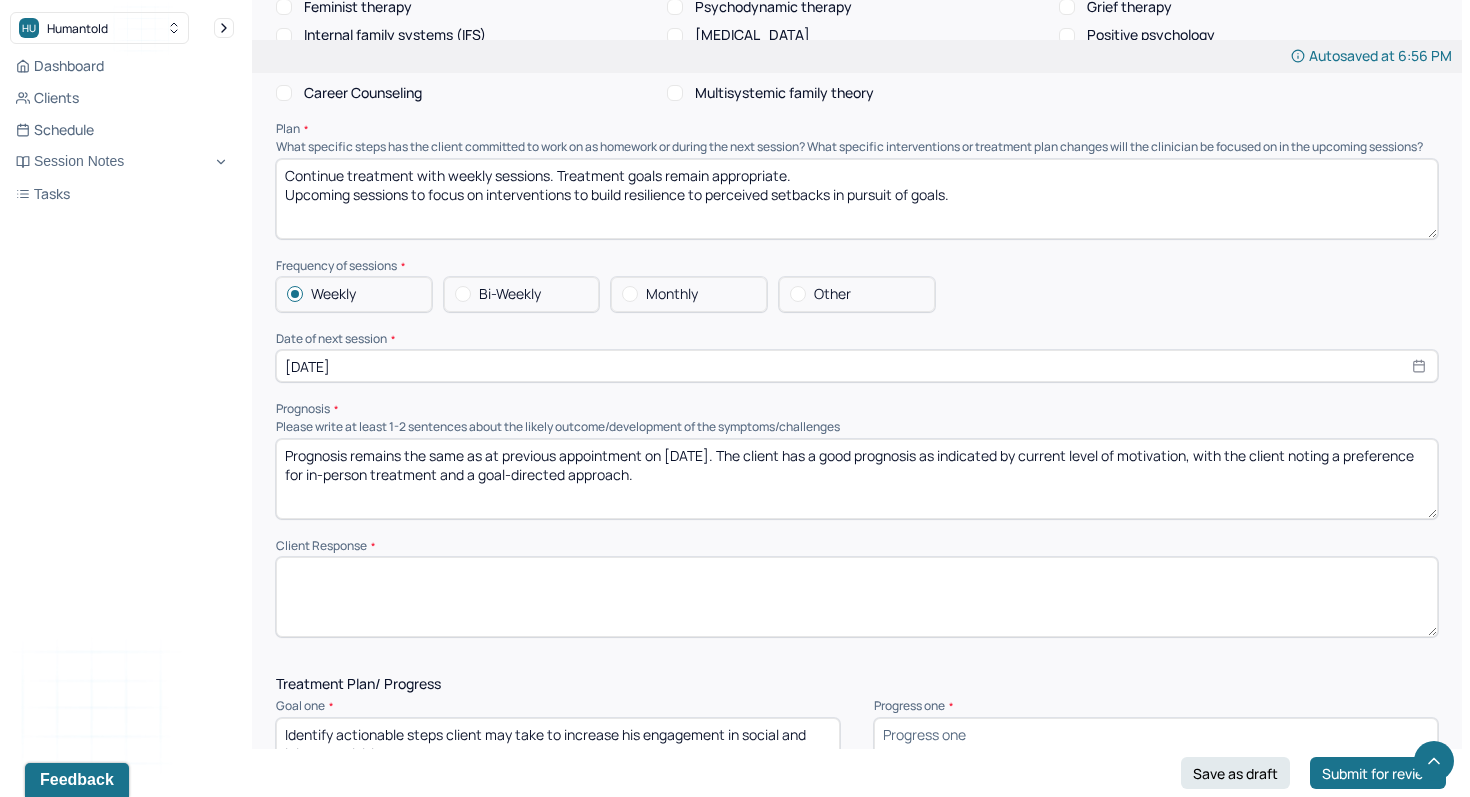 scroll, scrollTop: 1534, scrollLeft: 0, axis: vertical 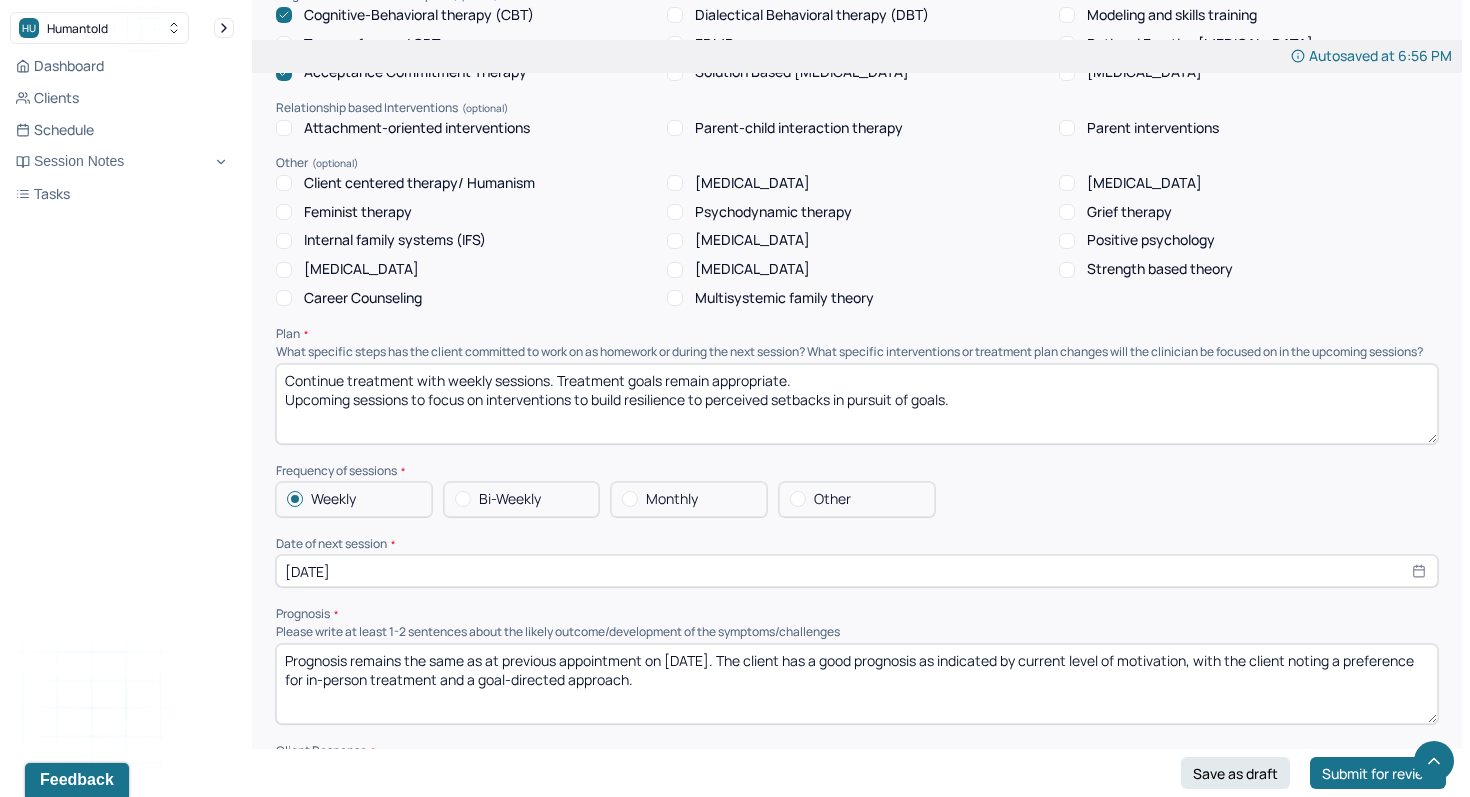 type 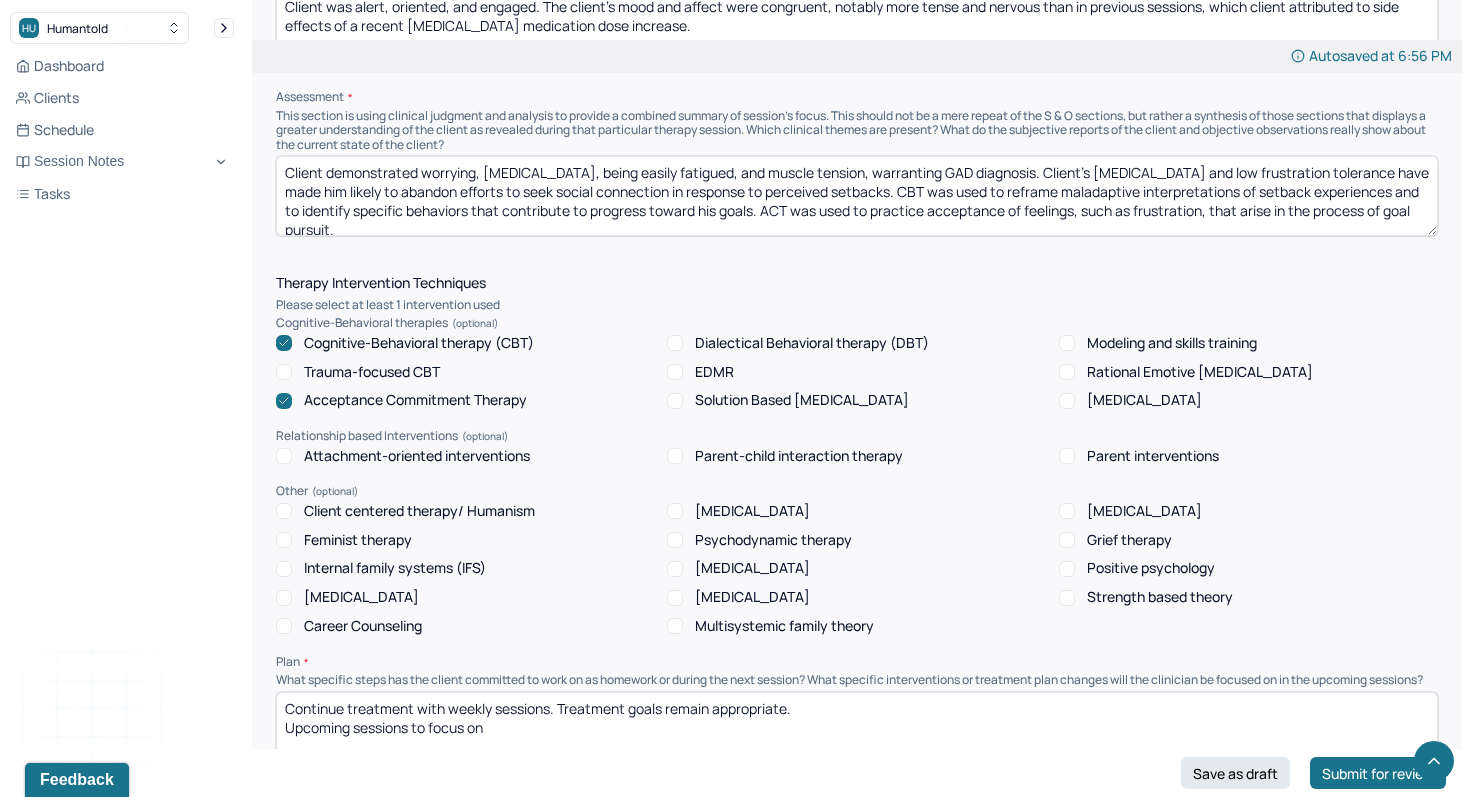 scroll, scrollTop: 1207, scrollLeft: 0, axis: vertical 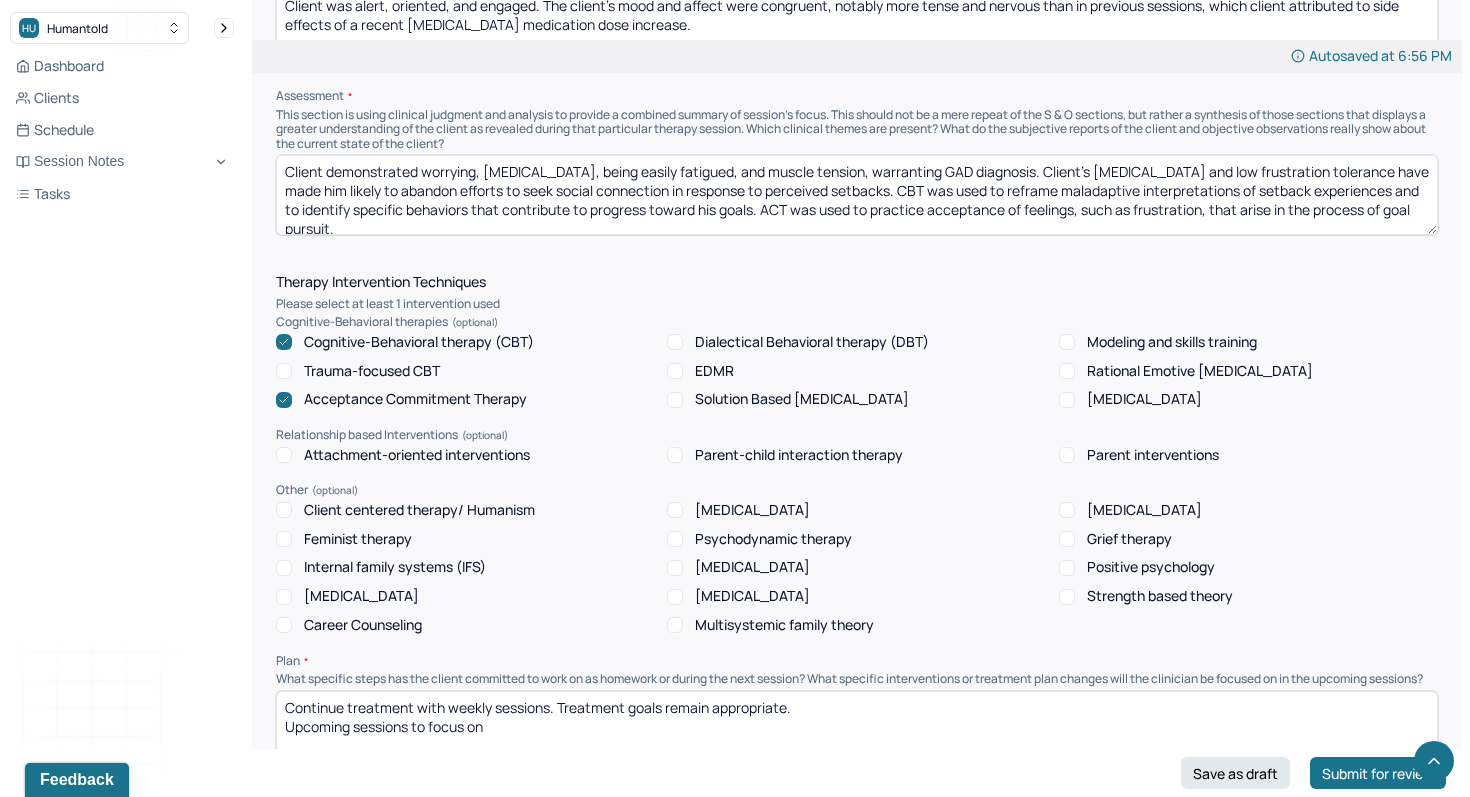 type on "Continue treatment with weekly sessions. Treatment goals remain appropriate.
Upcoming sessions to focus on" 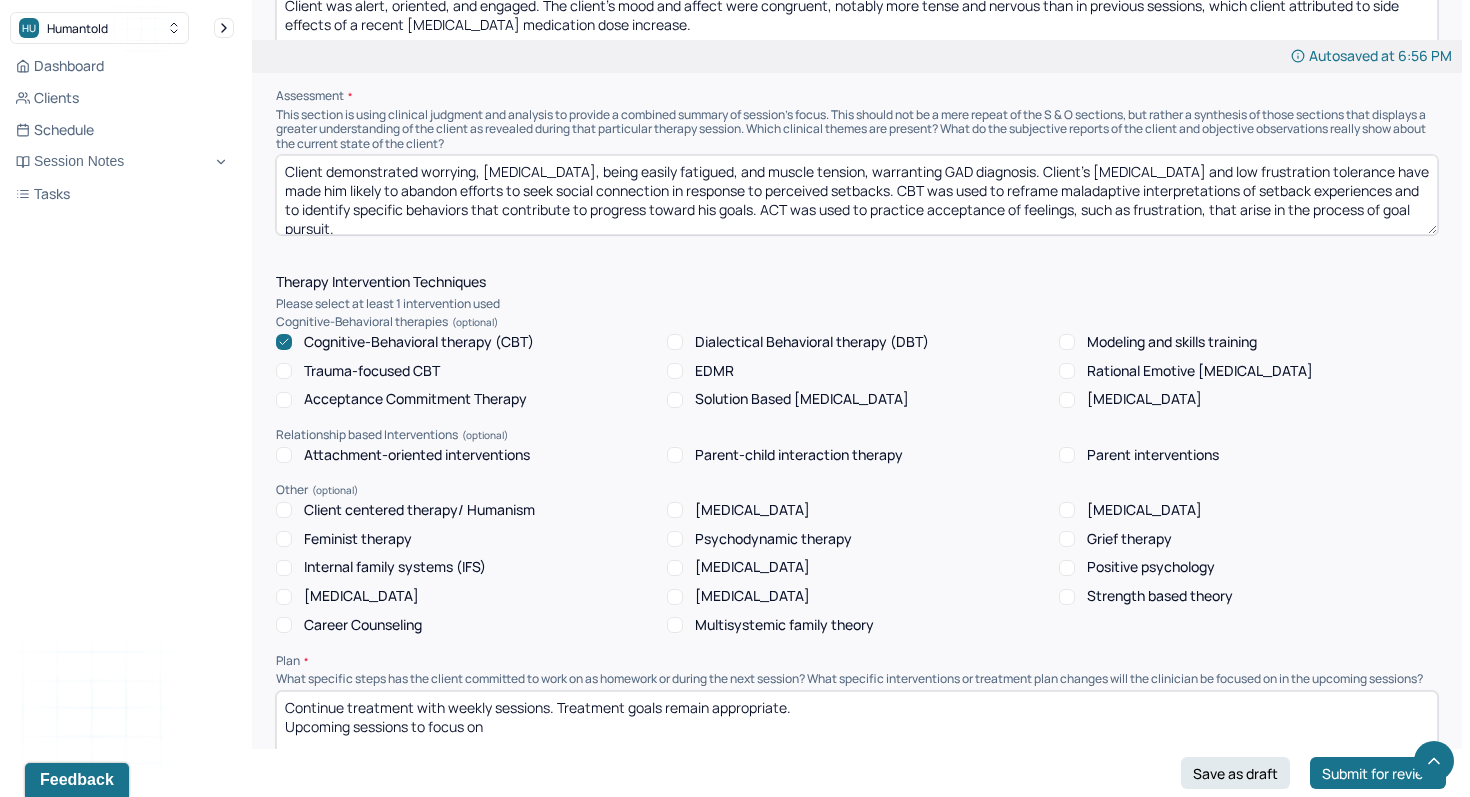 click on "Cognitive-Behavioral therapy (CBT)" at bounding box center (419, 342) 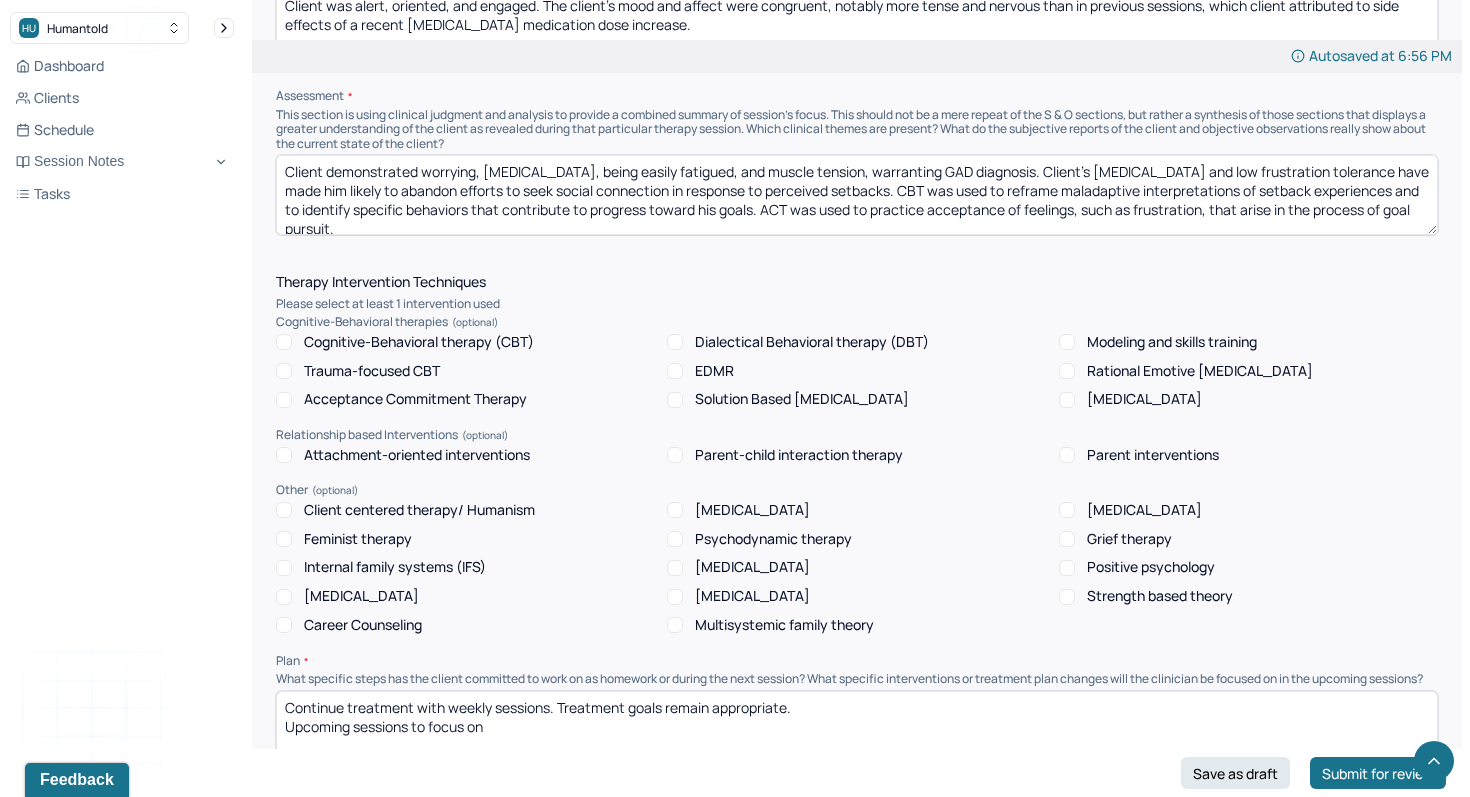 click on "Acceptance Commitment Therapy" at bounding box center [415, 399] 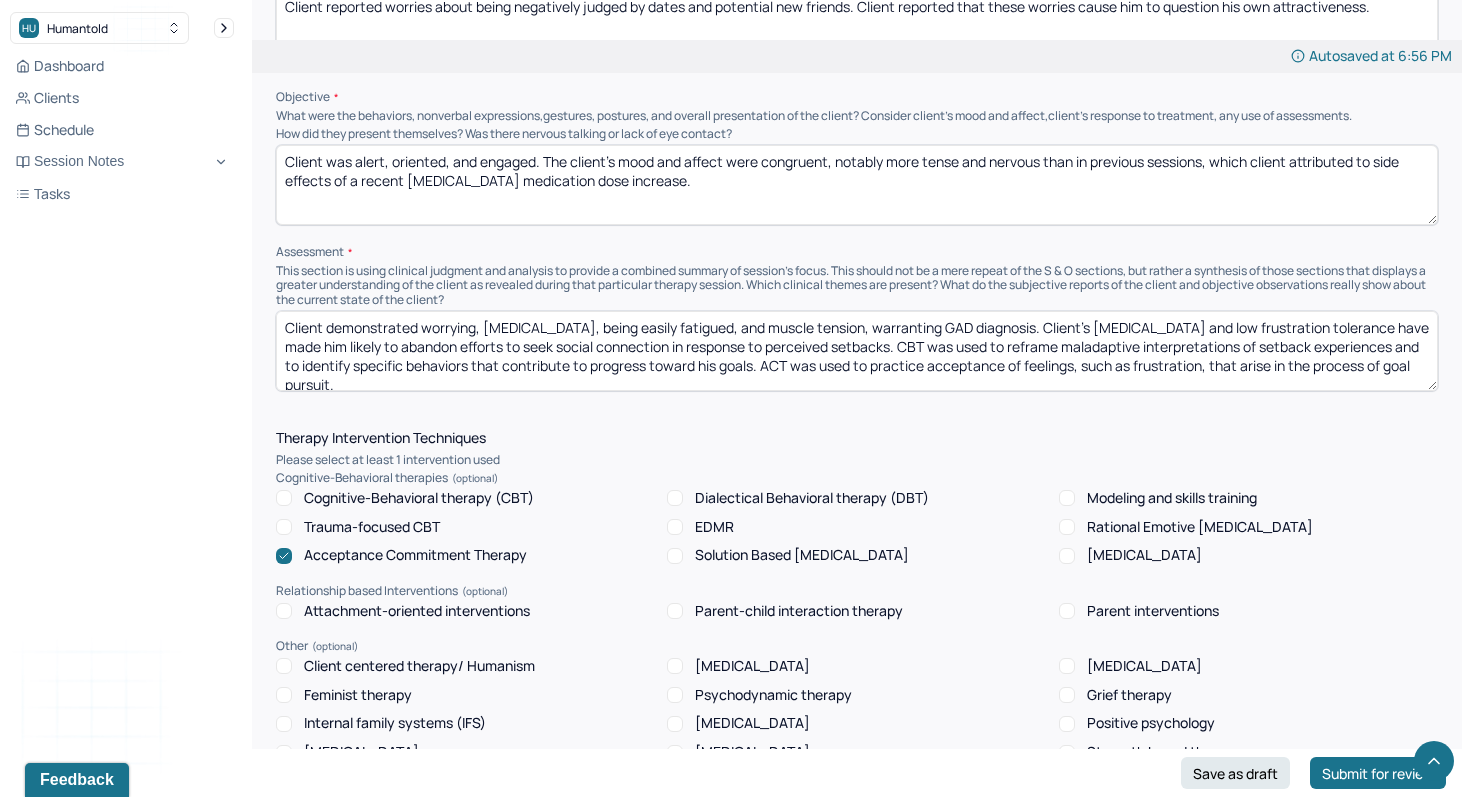 scroll, scrollTop: 1046, scrollLeft: 0, axis: vertical 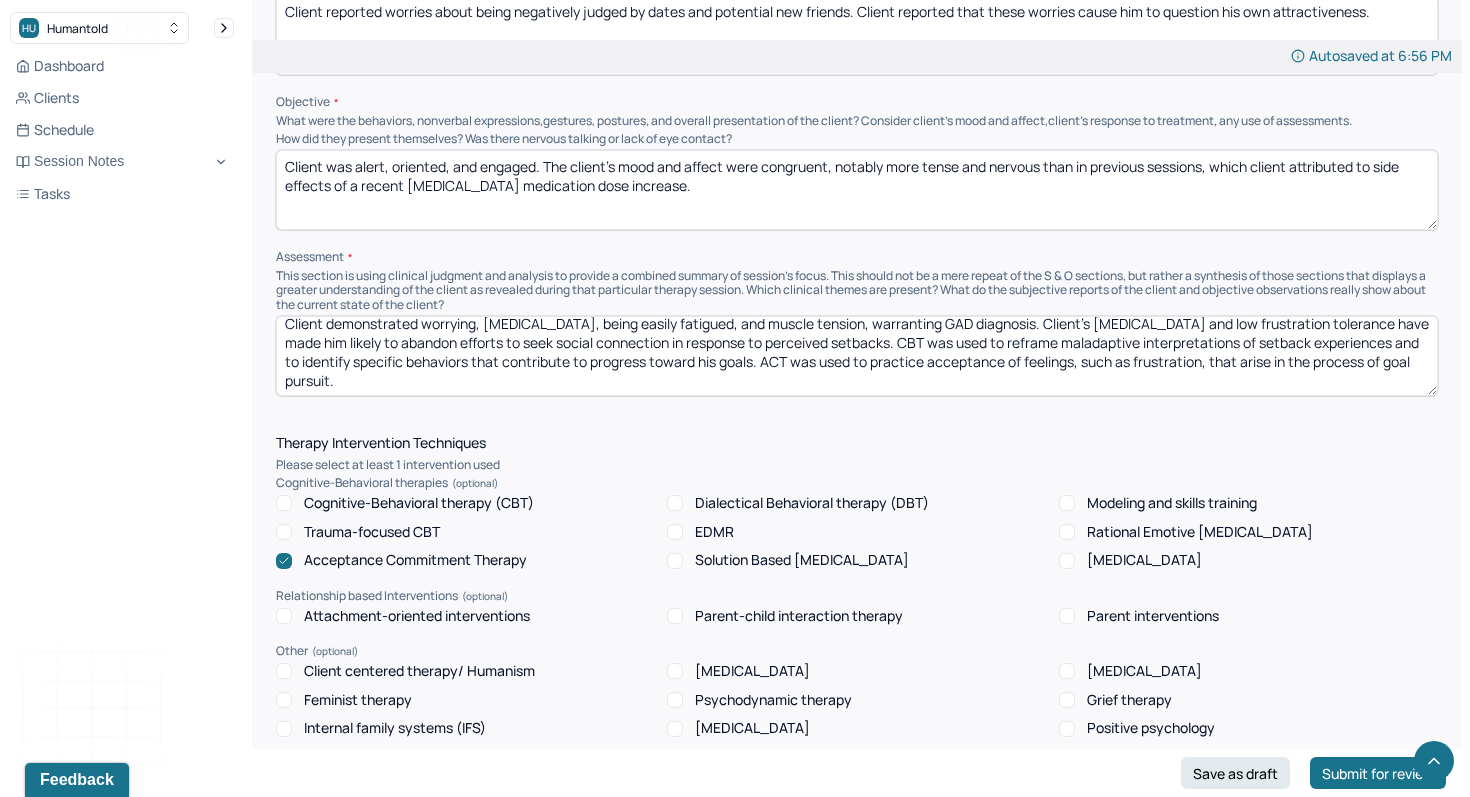 drag, startPoint x: 1018, startPoint y: 324, endPoint x: 1048, endPoint y: 397, distance: 78.92401 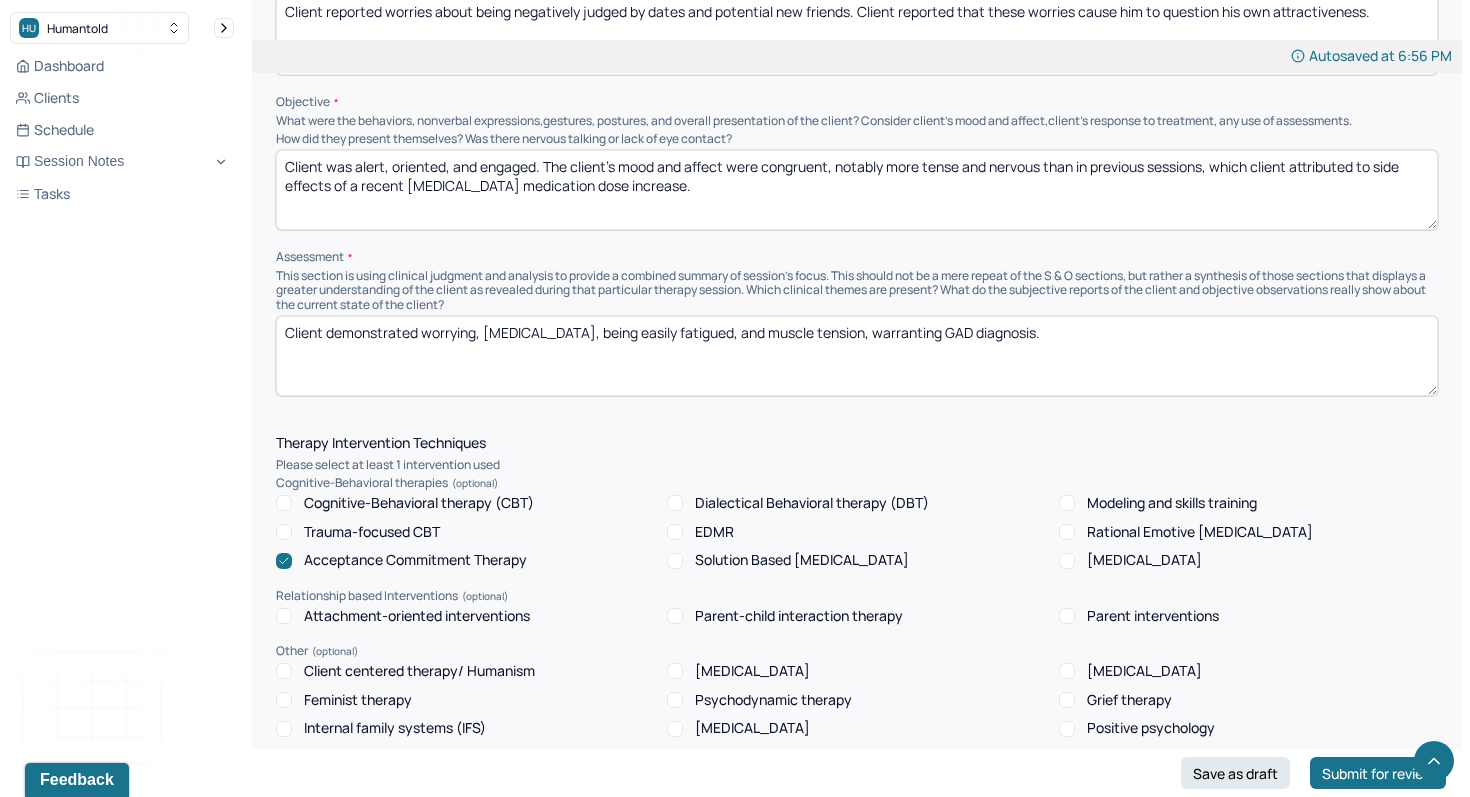 scroll, scrollTop: 0, scrollLeft: 0, axis: both 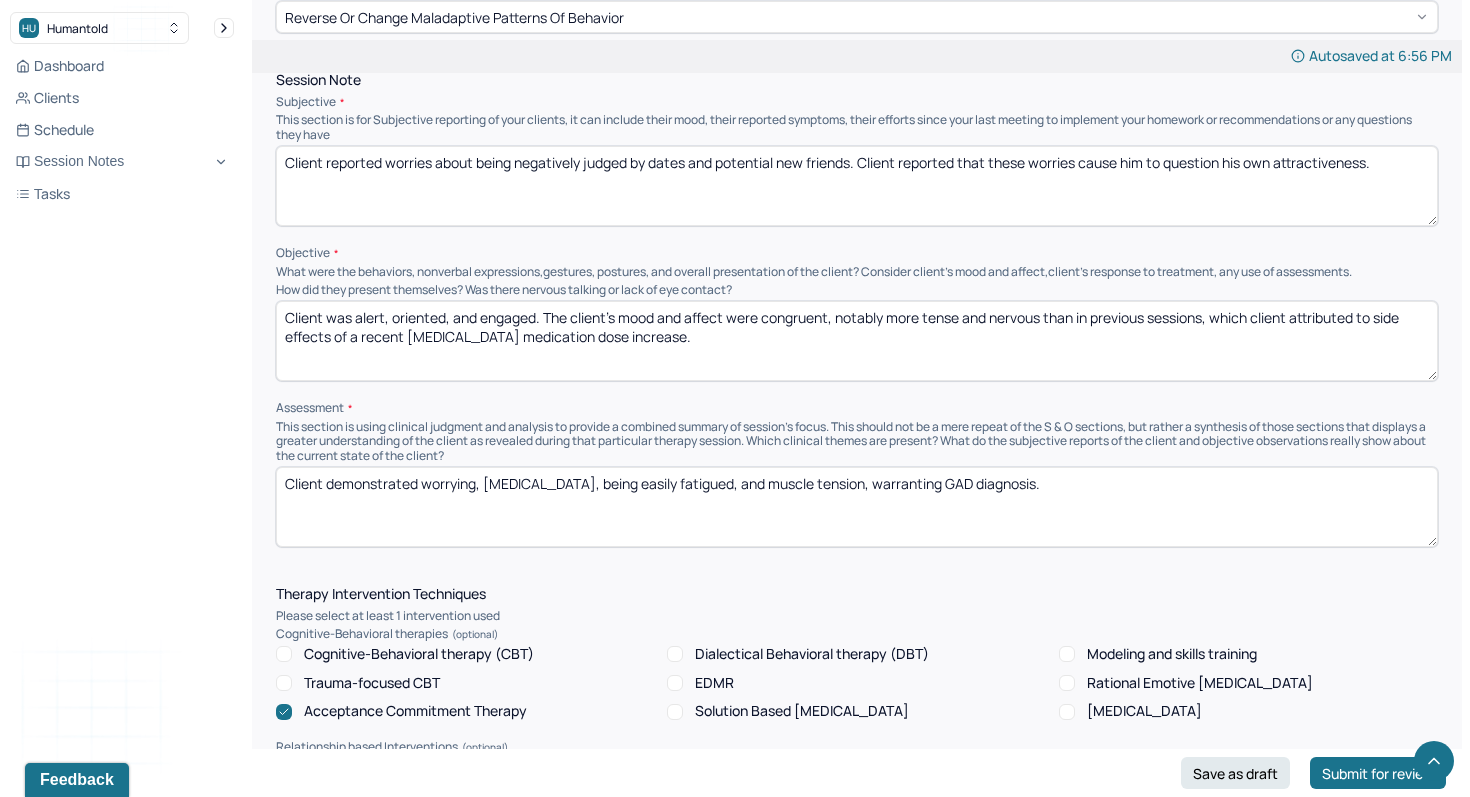 type on "Client demonstrated worrying, [MEDICAL_DATA], being easily fatigued, and muscle tension, warranting GAD diagnosis." 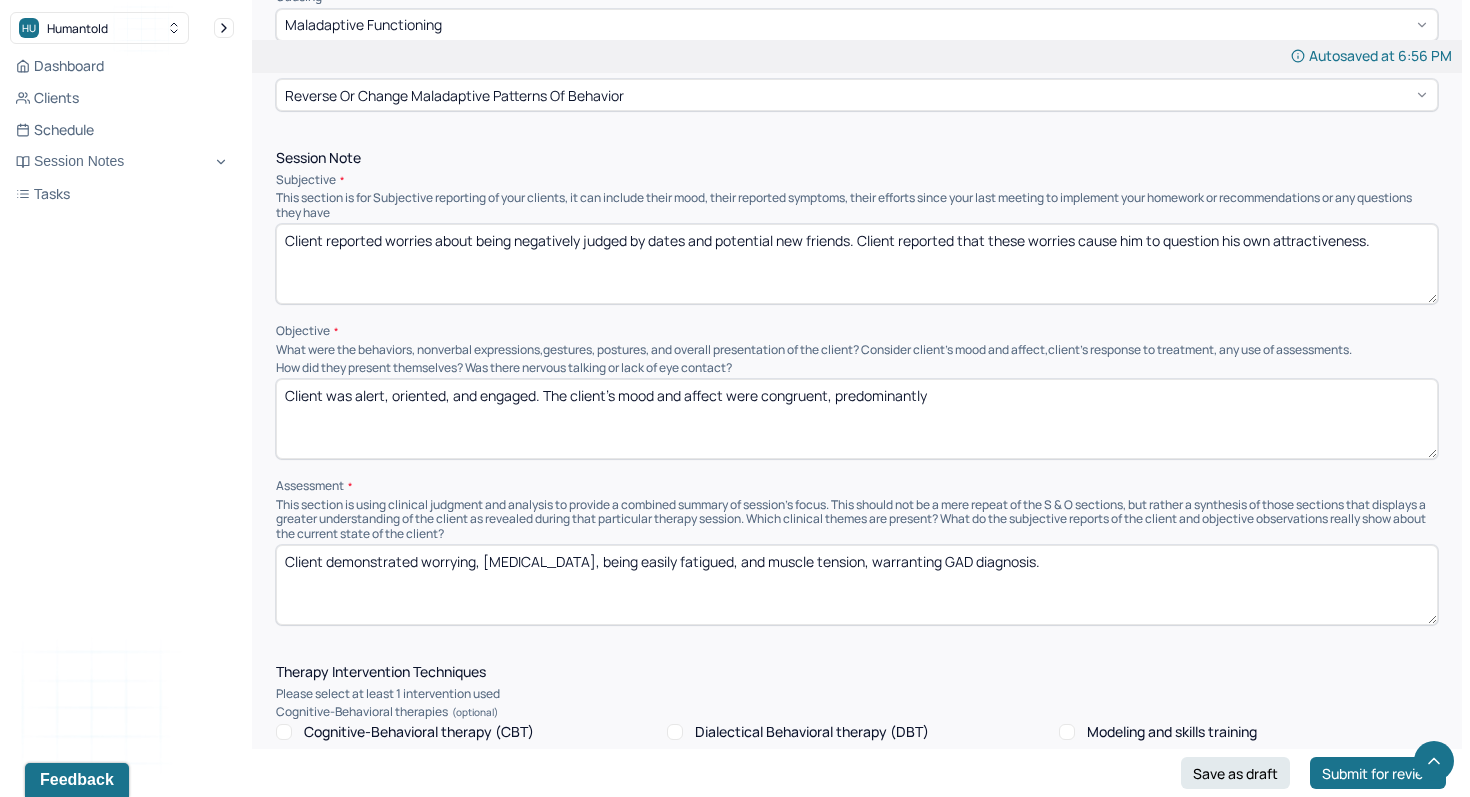 scroll, scrollTop: 799, scrollLeft: 0, axis: vertical 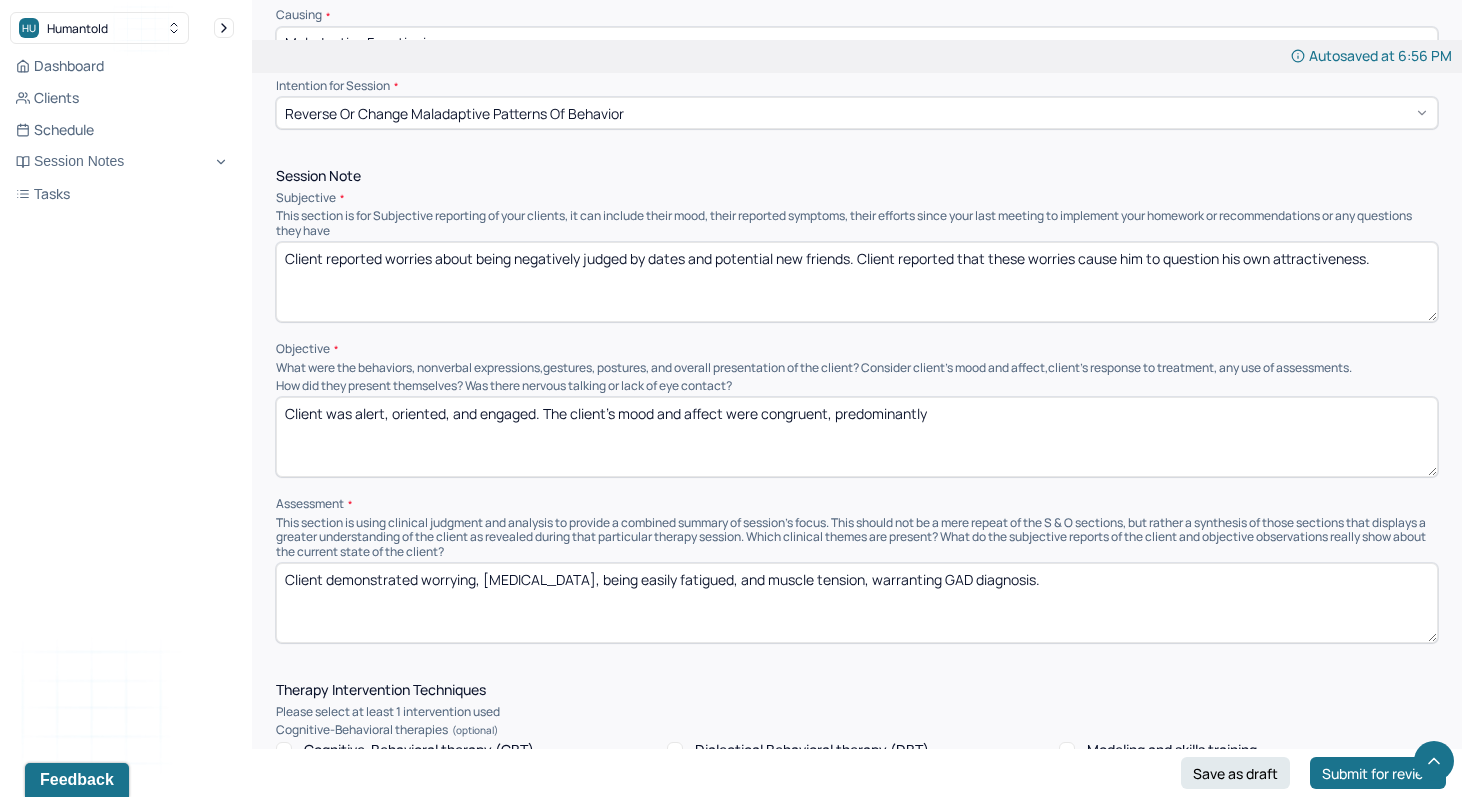 type on "Client was alert, oriented, and engaged. The client's mood and affect were congruent, predominantly" 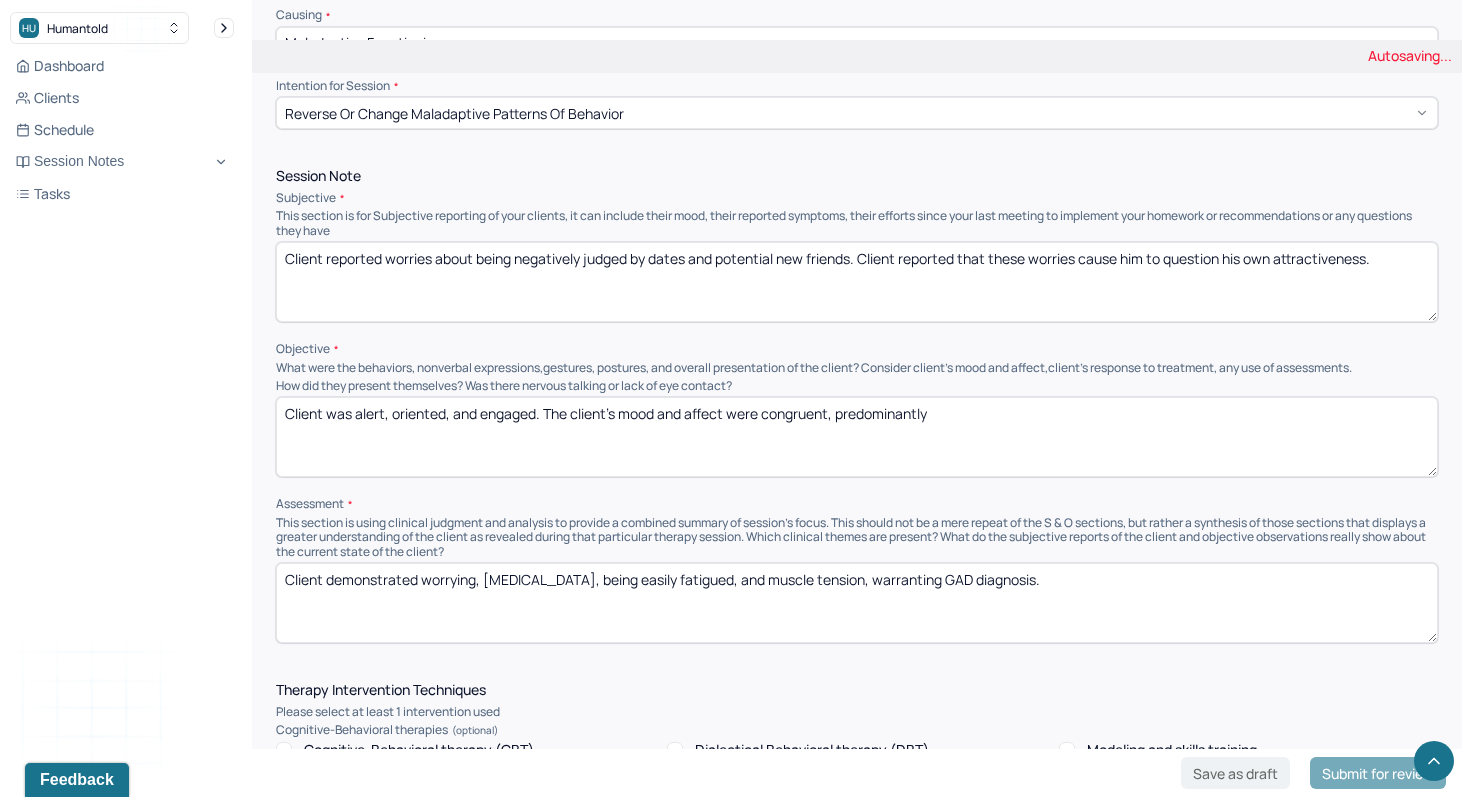 click on "Client reported worries about being negatively judged by dates and potential new friends. Client reported that these worries cause him to question his own attractiveness." at bounding box center [857, 282] 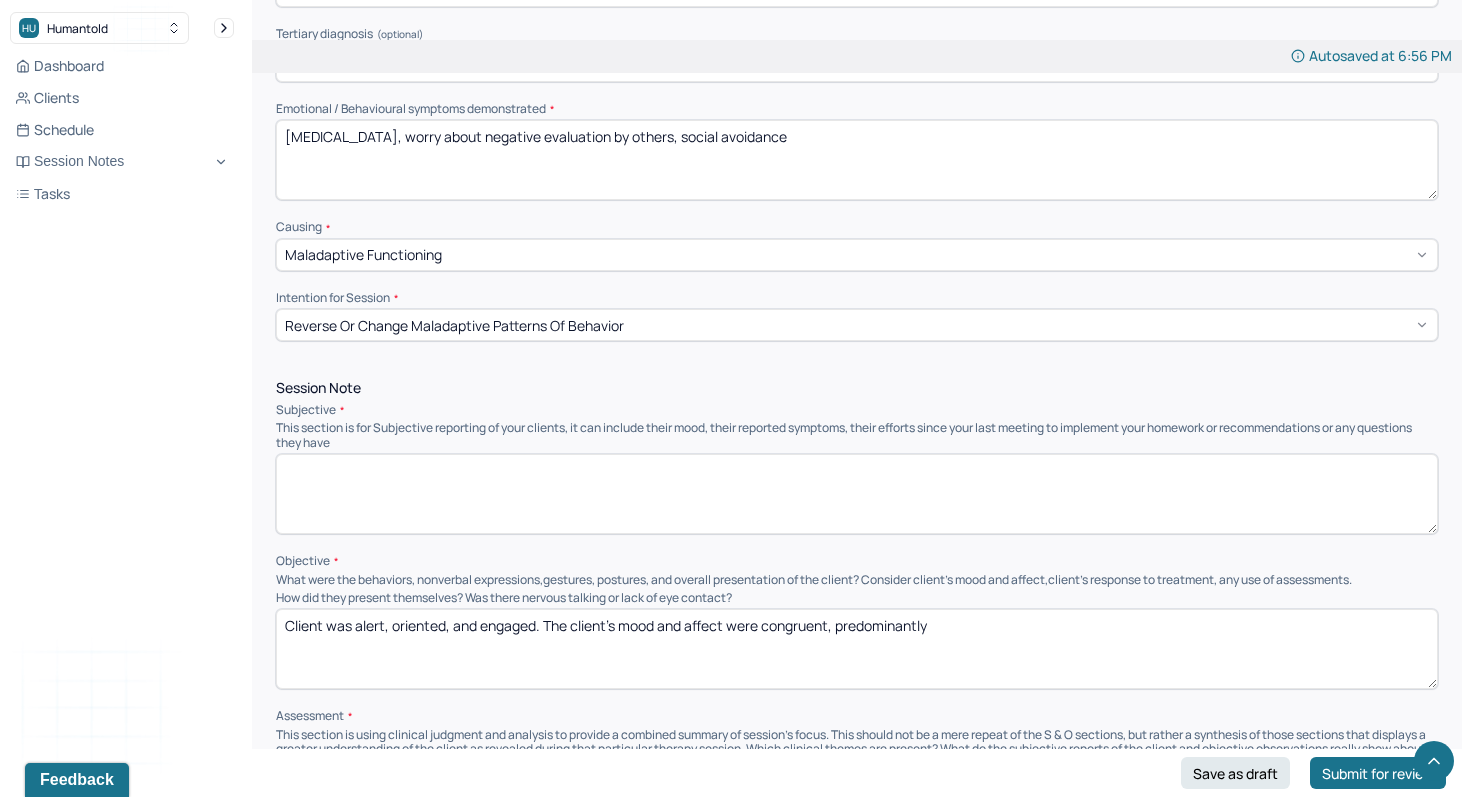 scroll, scrollTop: 535, scrollLeft: 0, axis: vertical 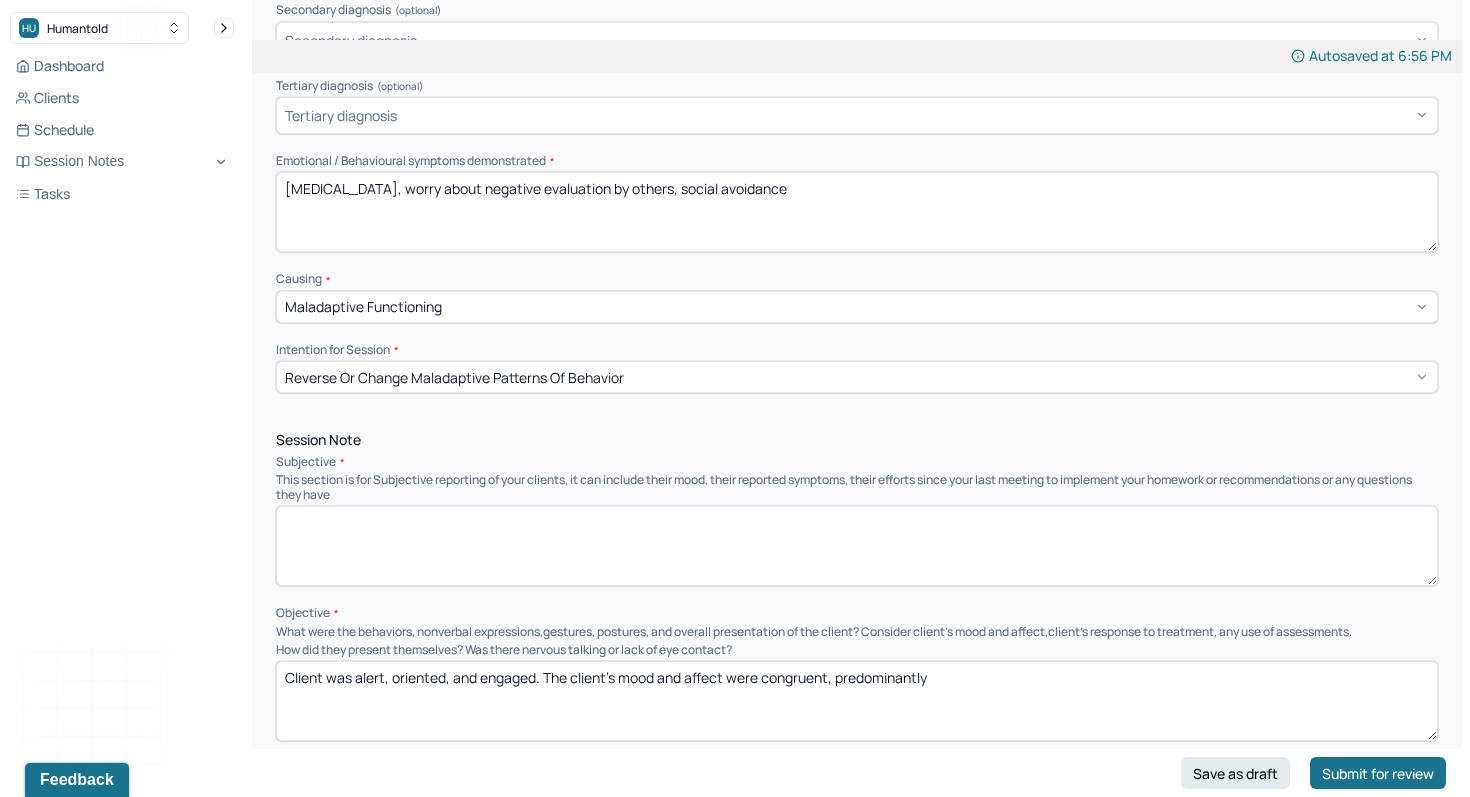 type 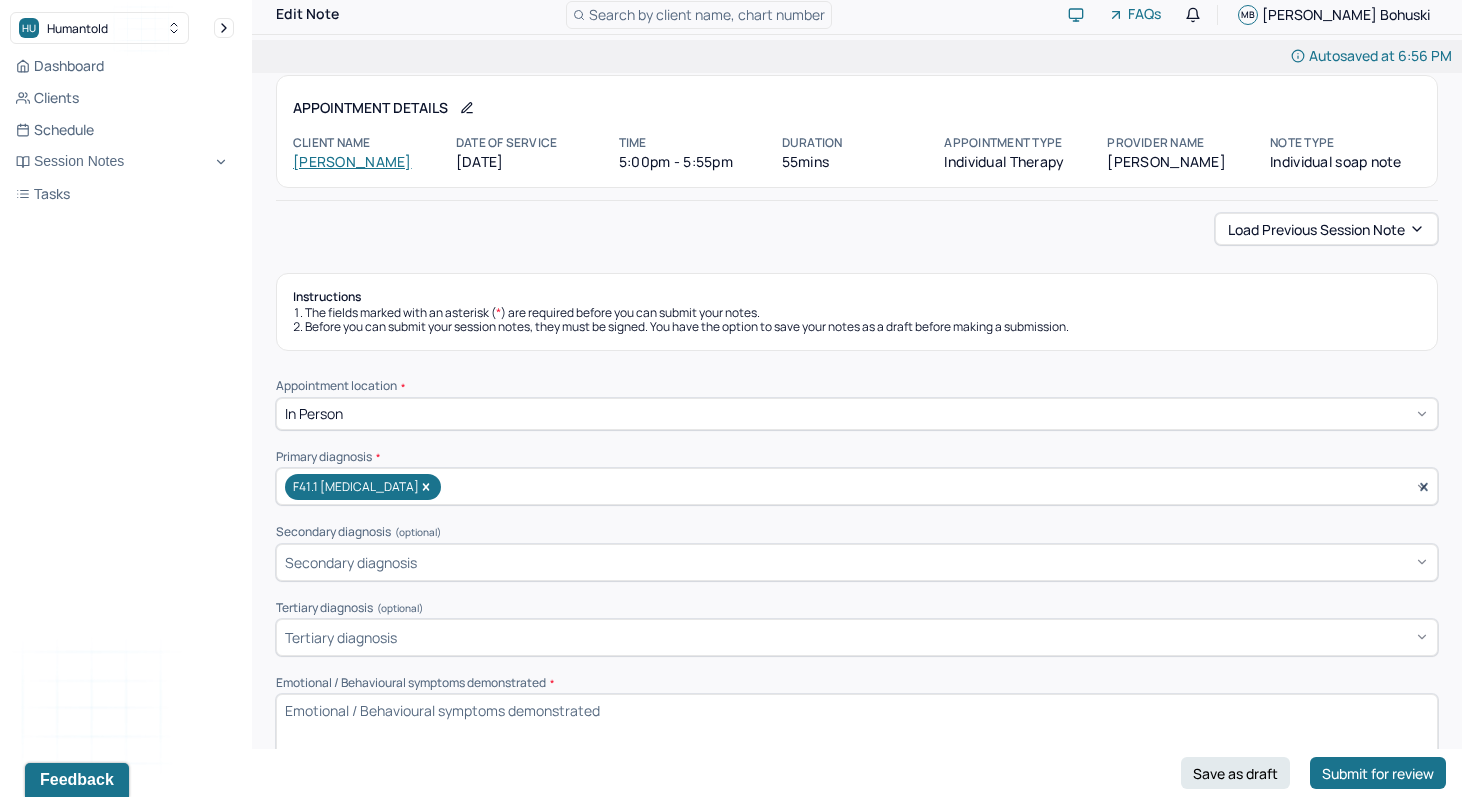 scroll, scrollTop: 0, scrollLeft: 0, axis: both 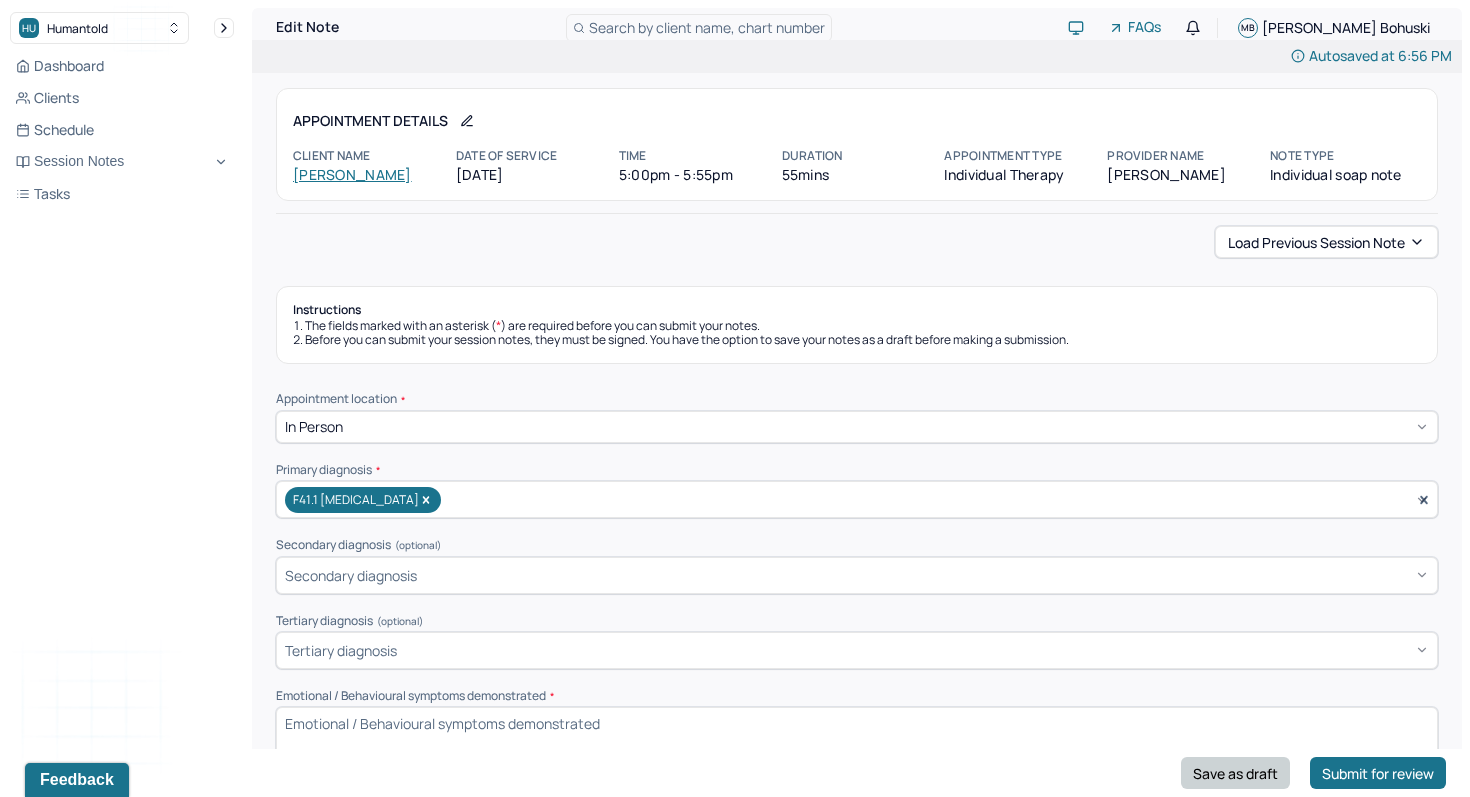 type 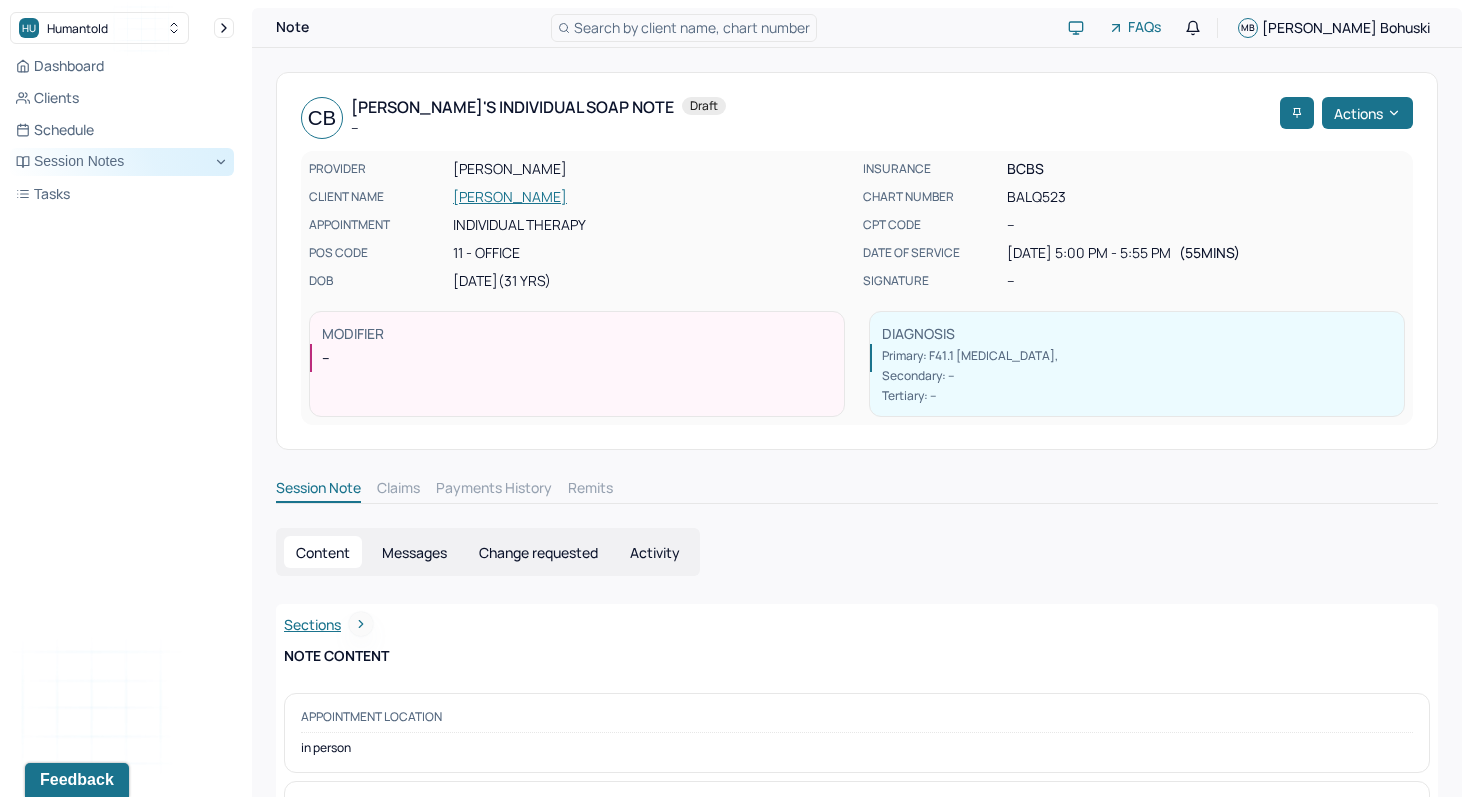 click on "Session Notes" at bounding box center [122, 162] 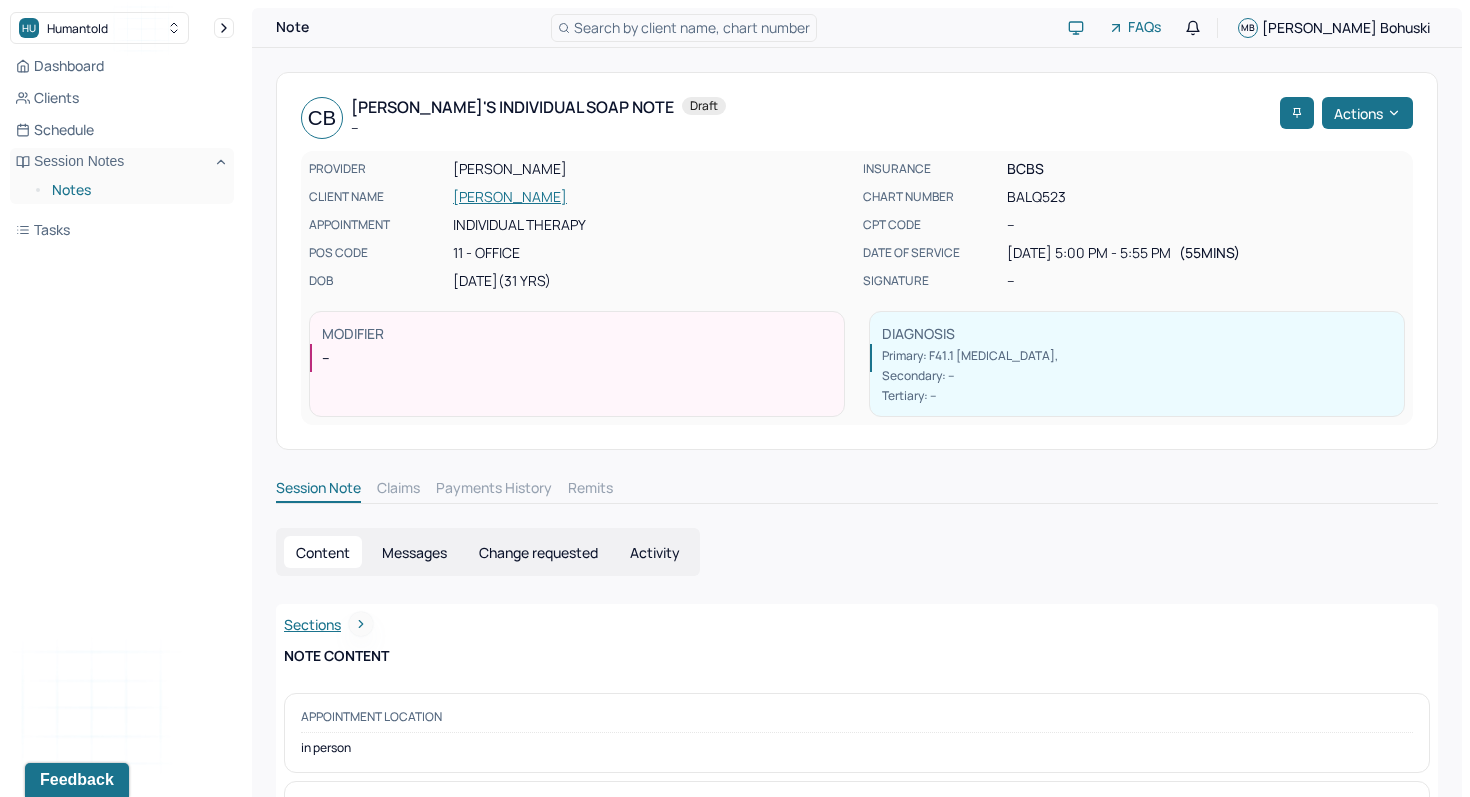 click on "Notes" at bounding box center [135, 190] 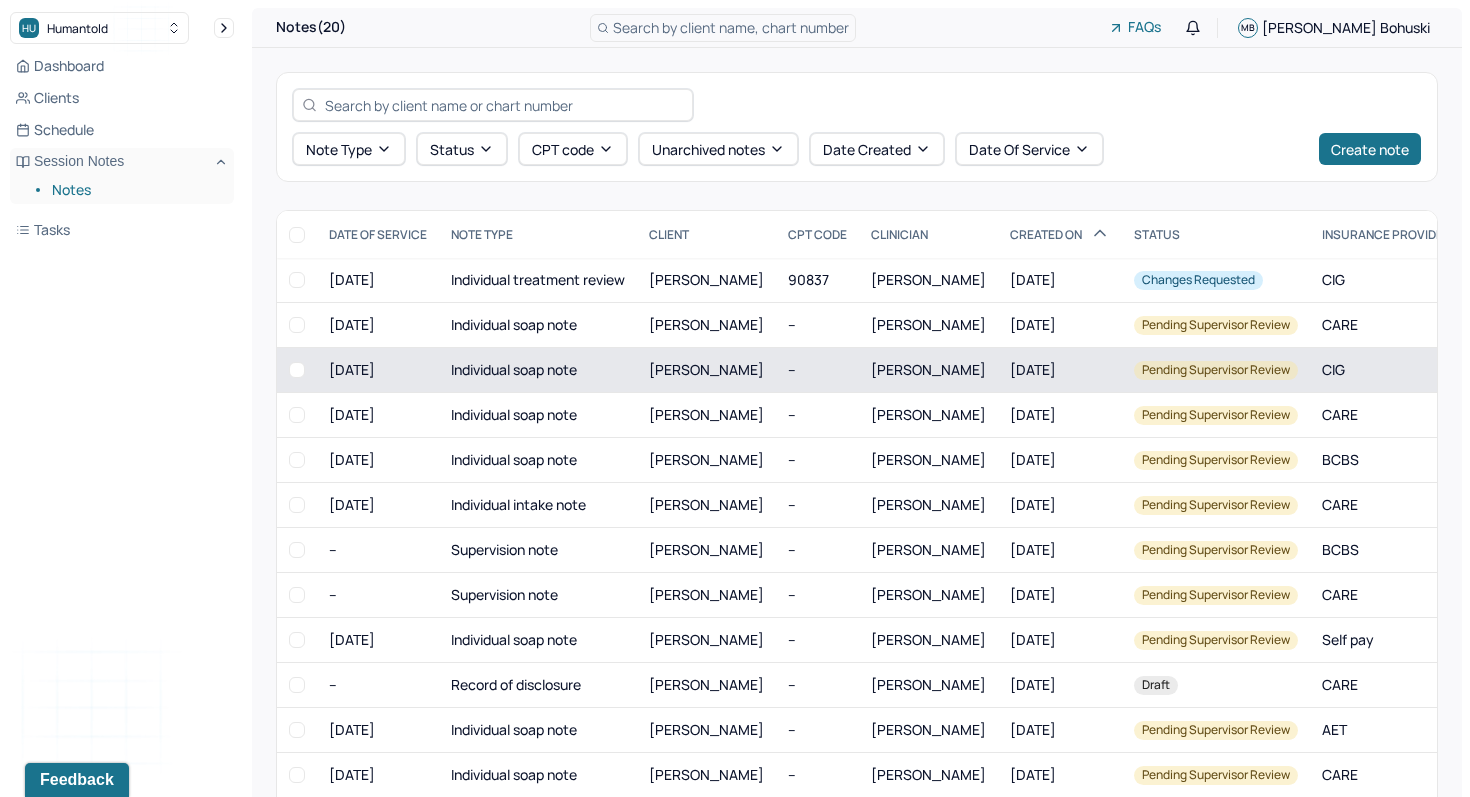 scroll, scrollTop: 310, scrollLeft: 0, axis: vertical 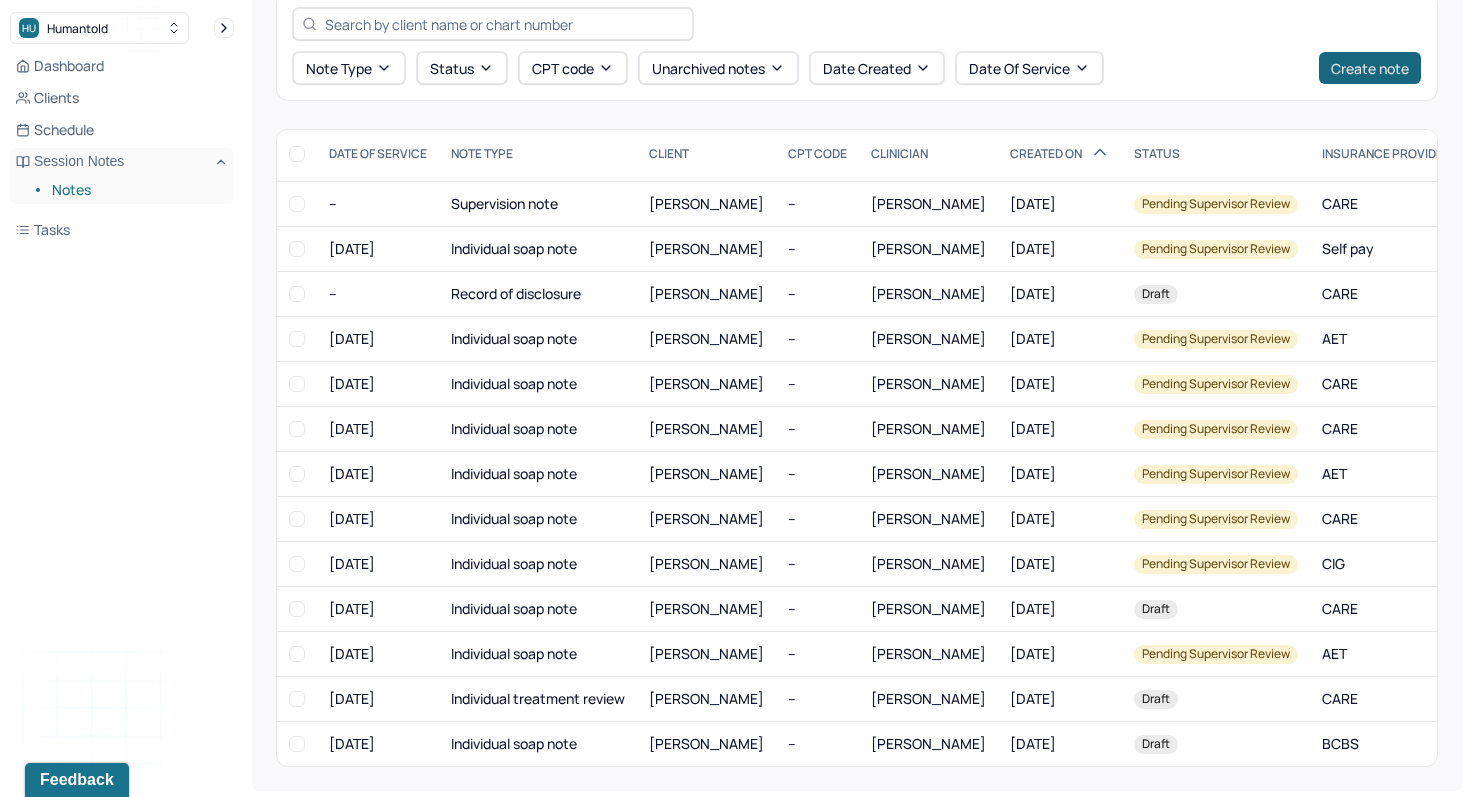 click on "Create note" at bounding box center (1370, 68) 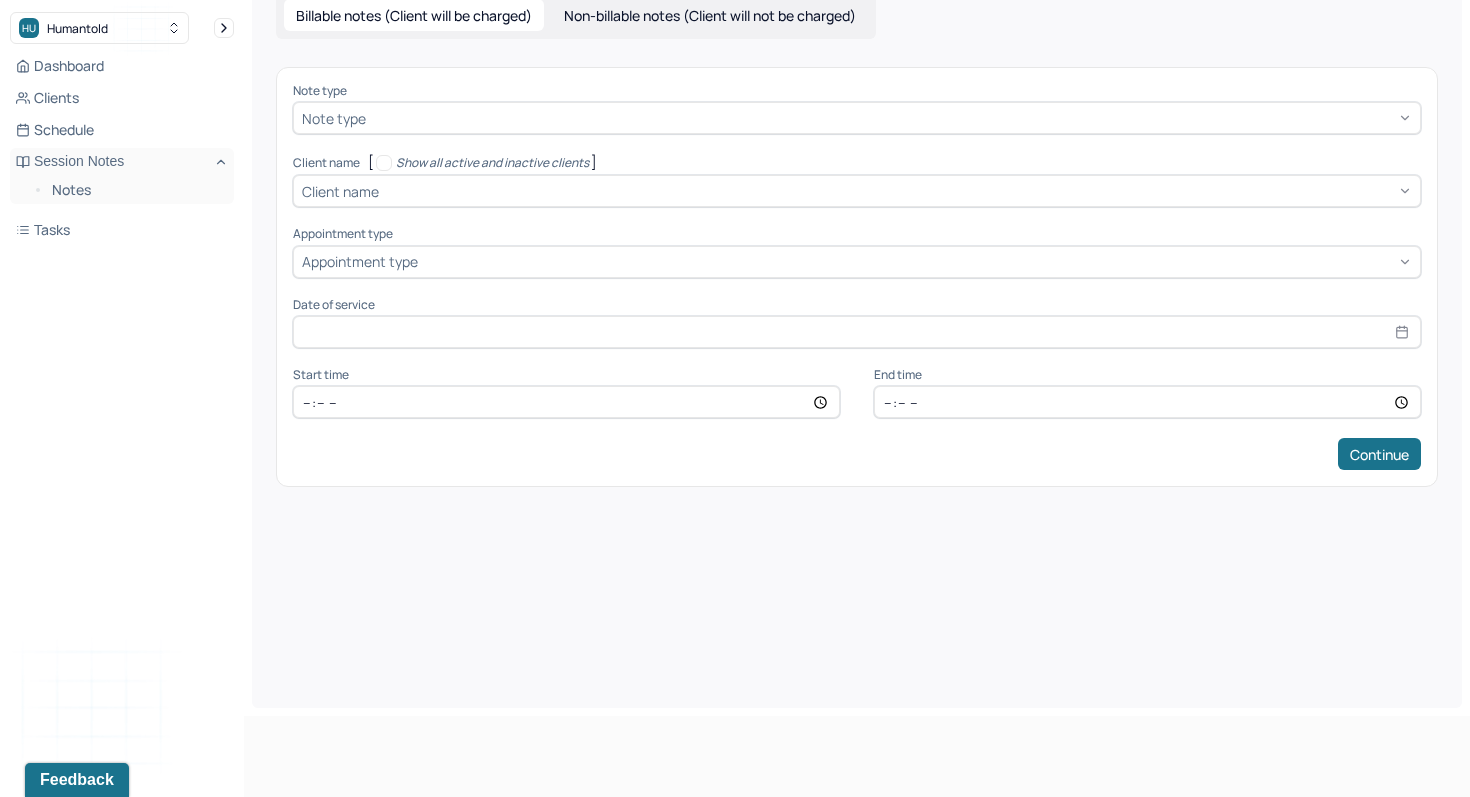 scroll, scrollTop: 0, scrollLeft: 0, axis: both 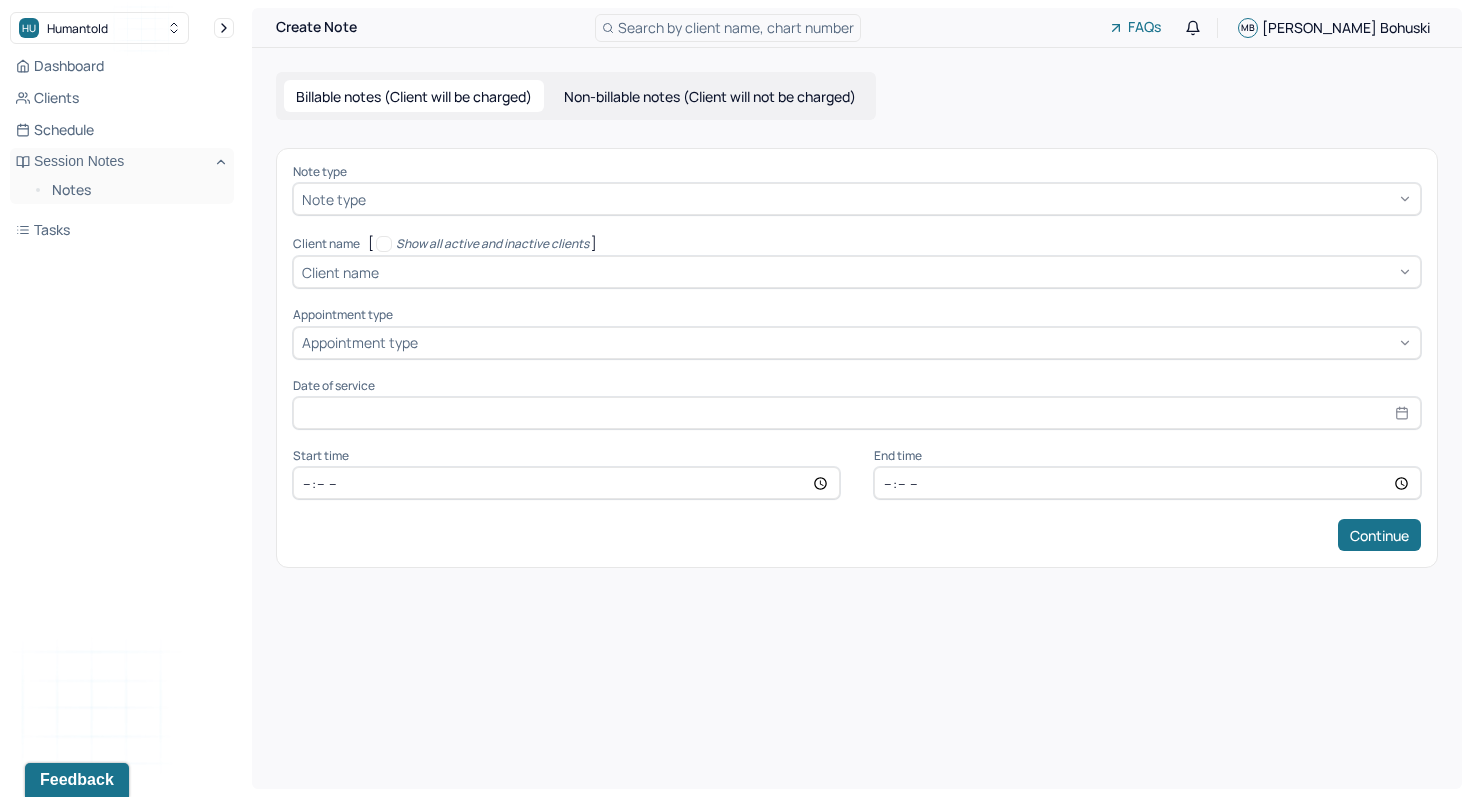 click at bounding box center (897, 272) 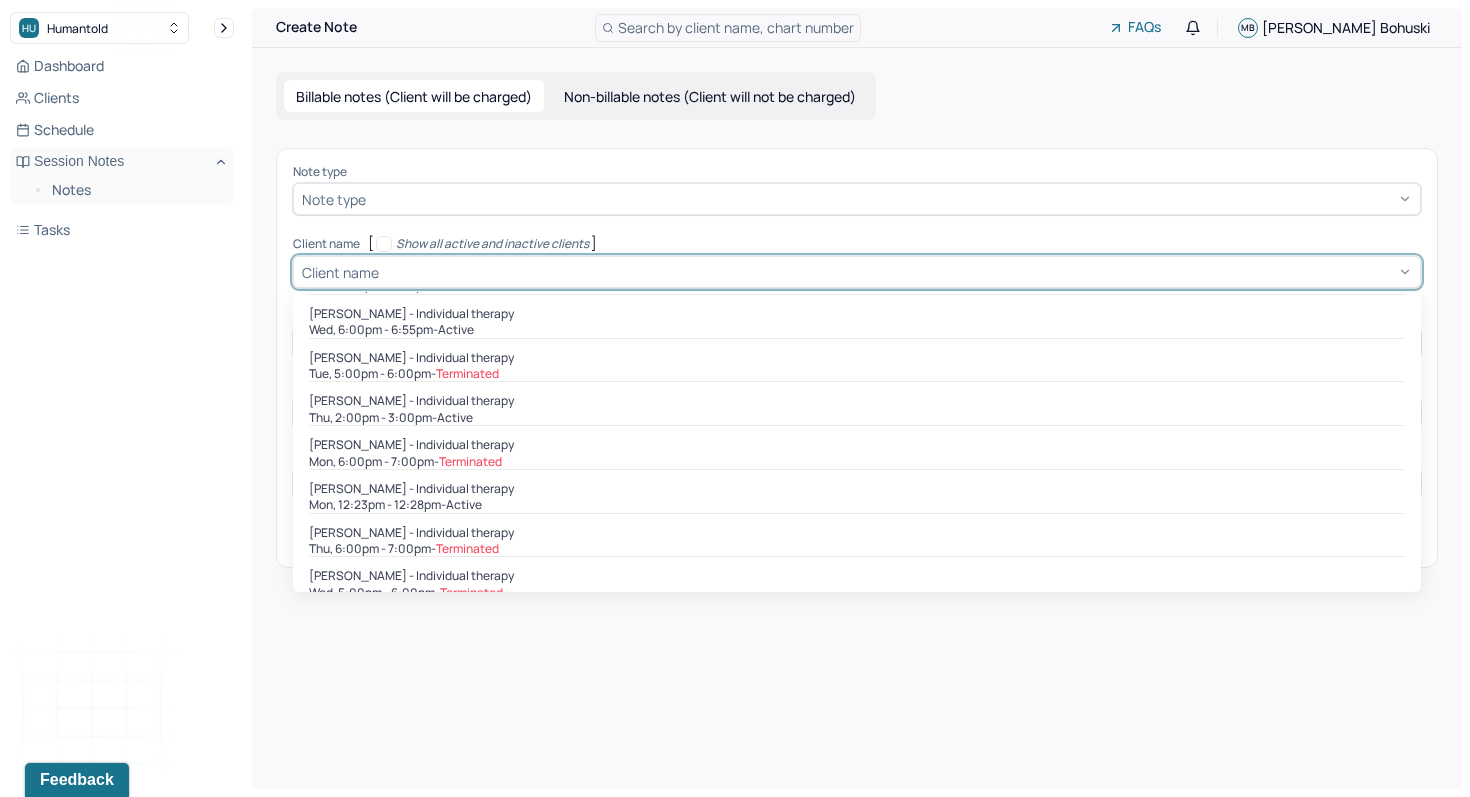 scroll, scrollTop: 640, scrollLeft: 0, axis: vertical 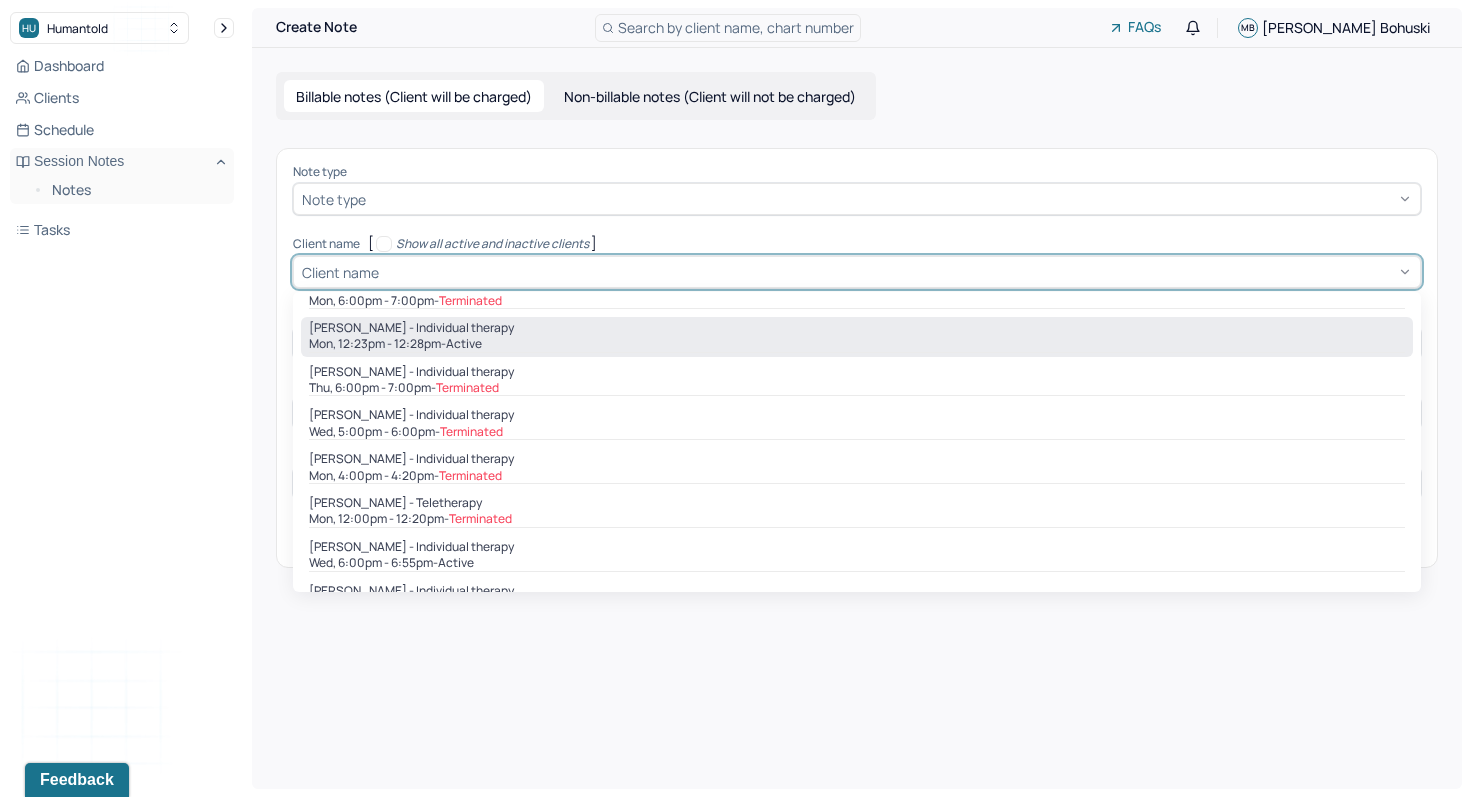 click on "Mon, 12:23pm - 12:28pm  -  active" at bounding box center [857, 344] 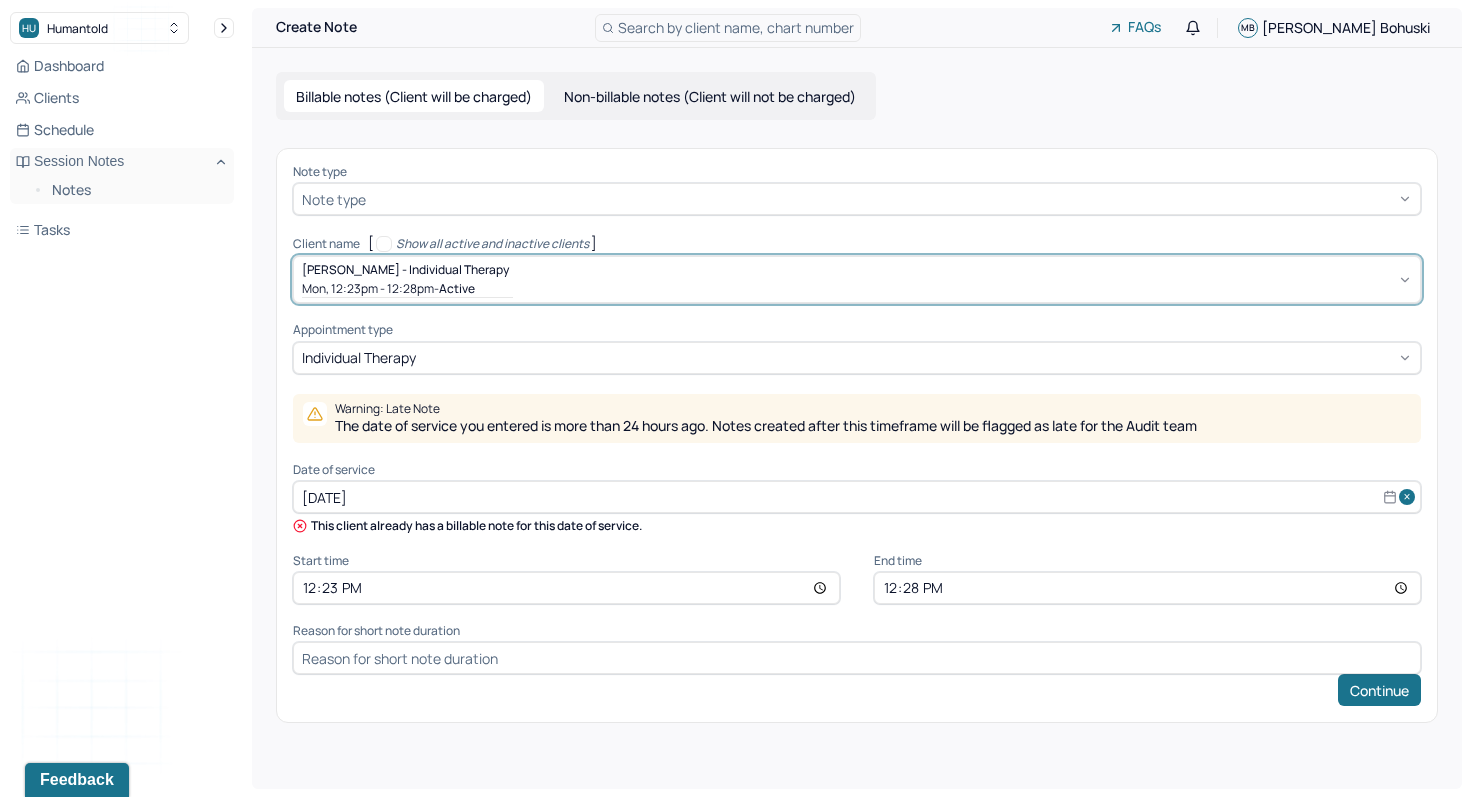 click at bounding box center (891, 199) 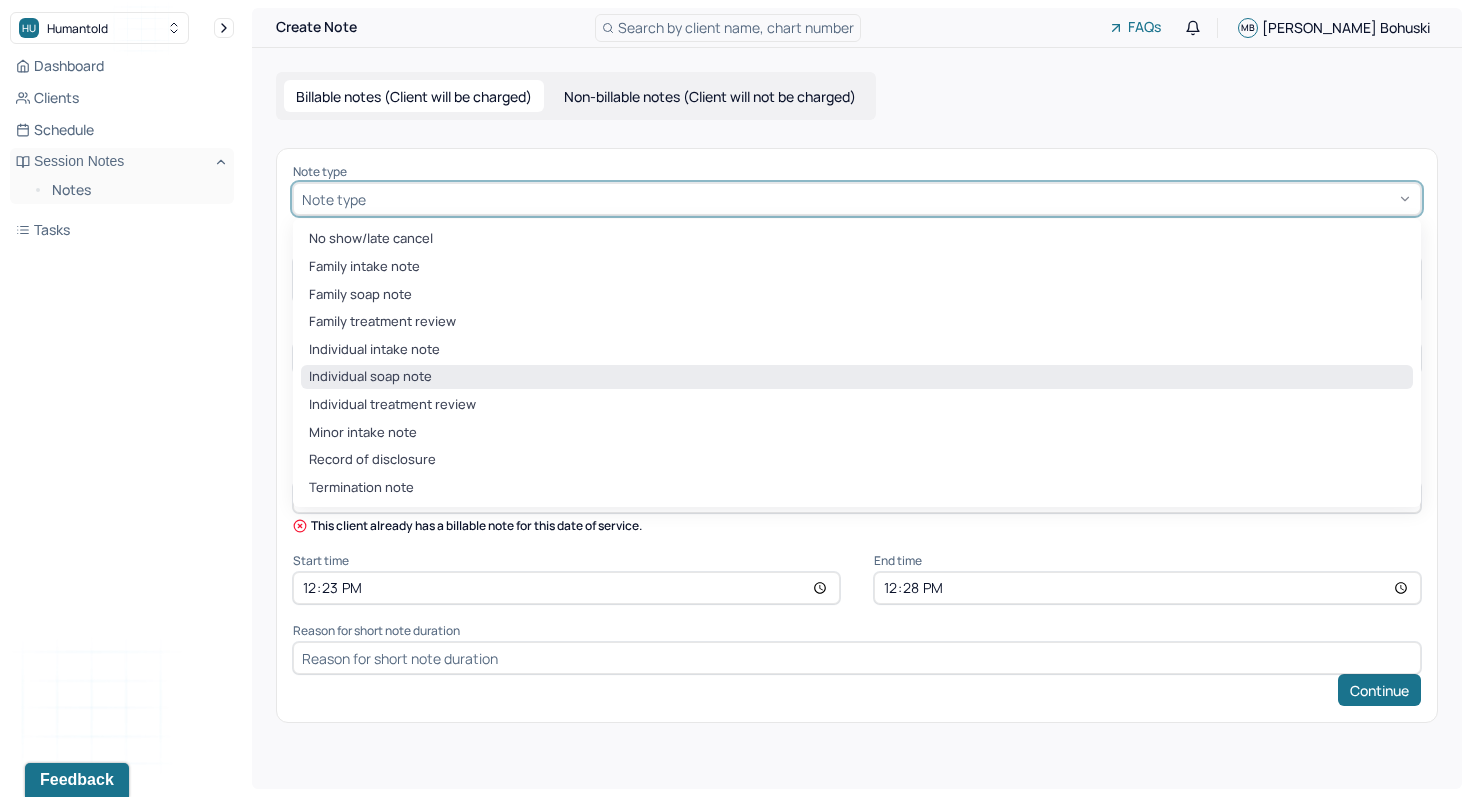 click on "Individual soap note" at bounding box center [857, 377] 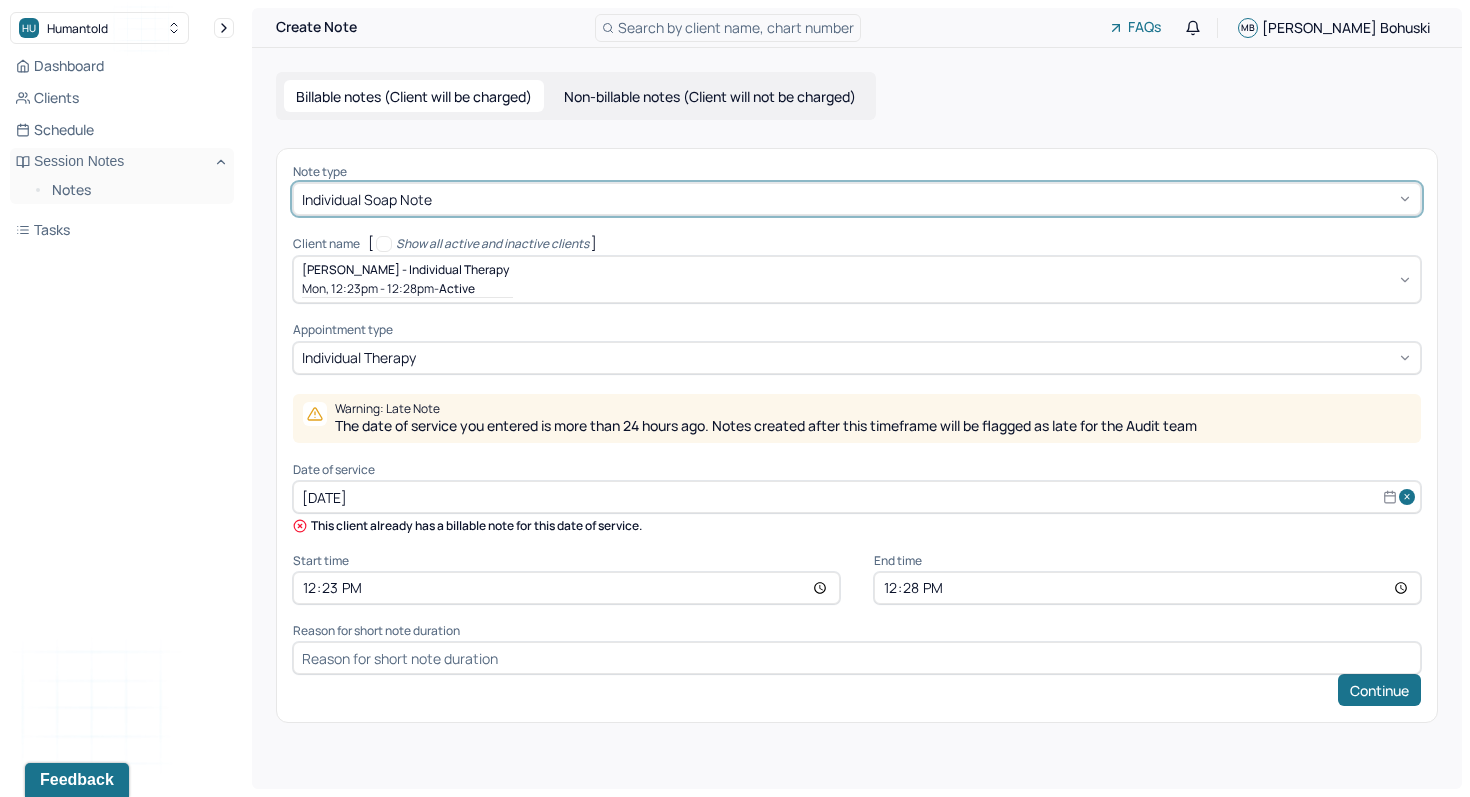 click on "[DATE]" at bounding box center [857, 497] 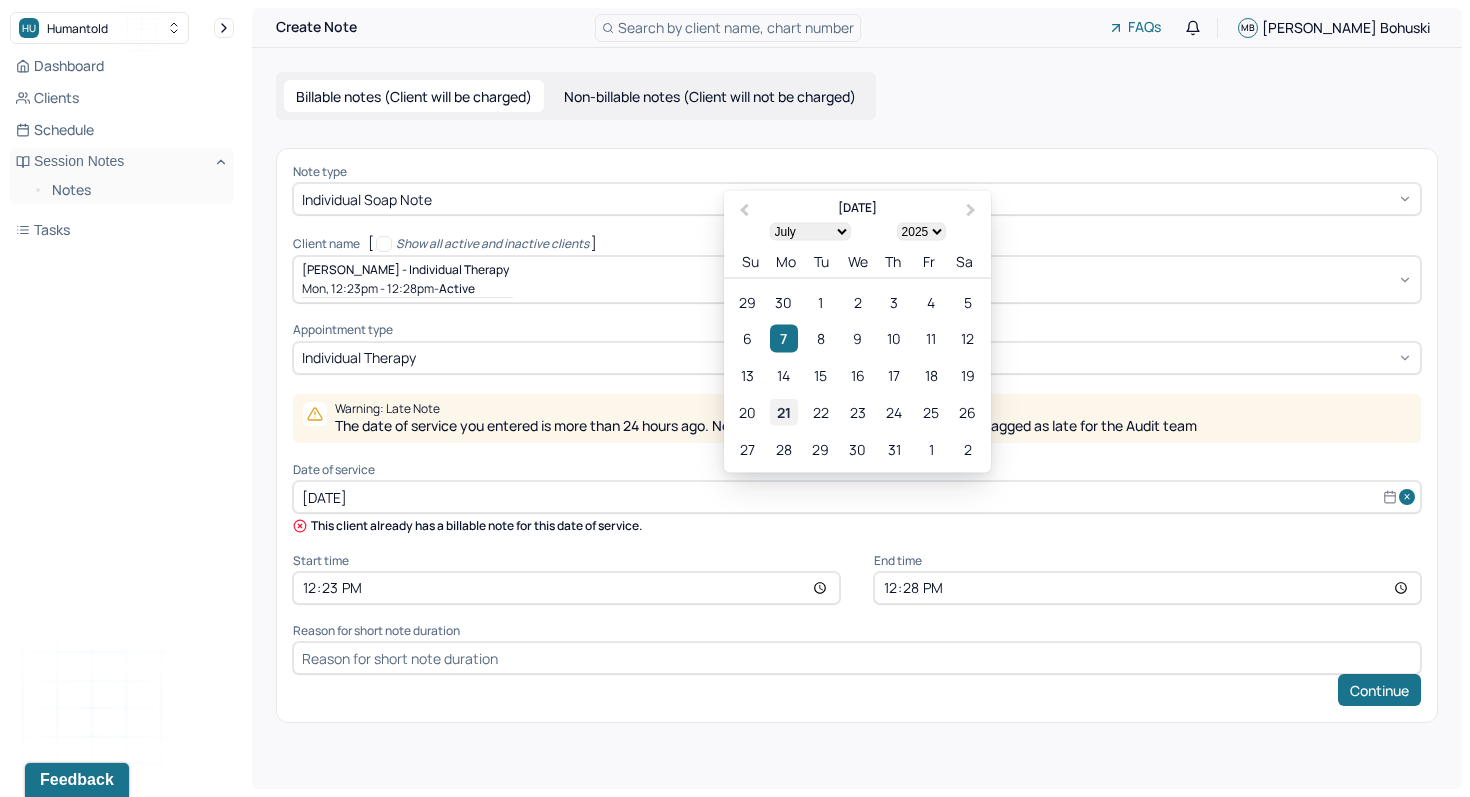 click on "21" at bounding box center (783, 412) 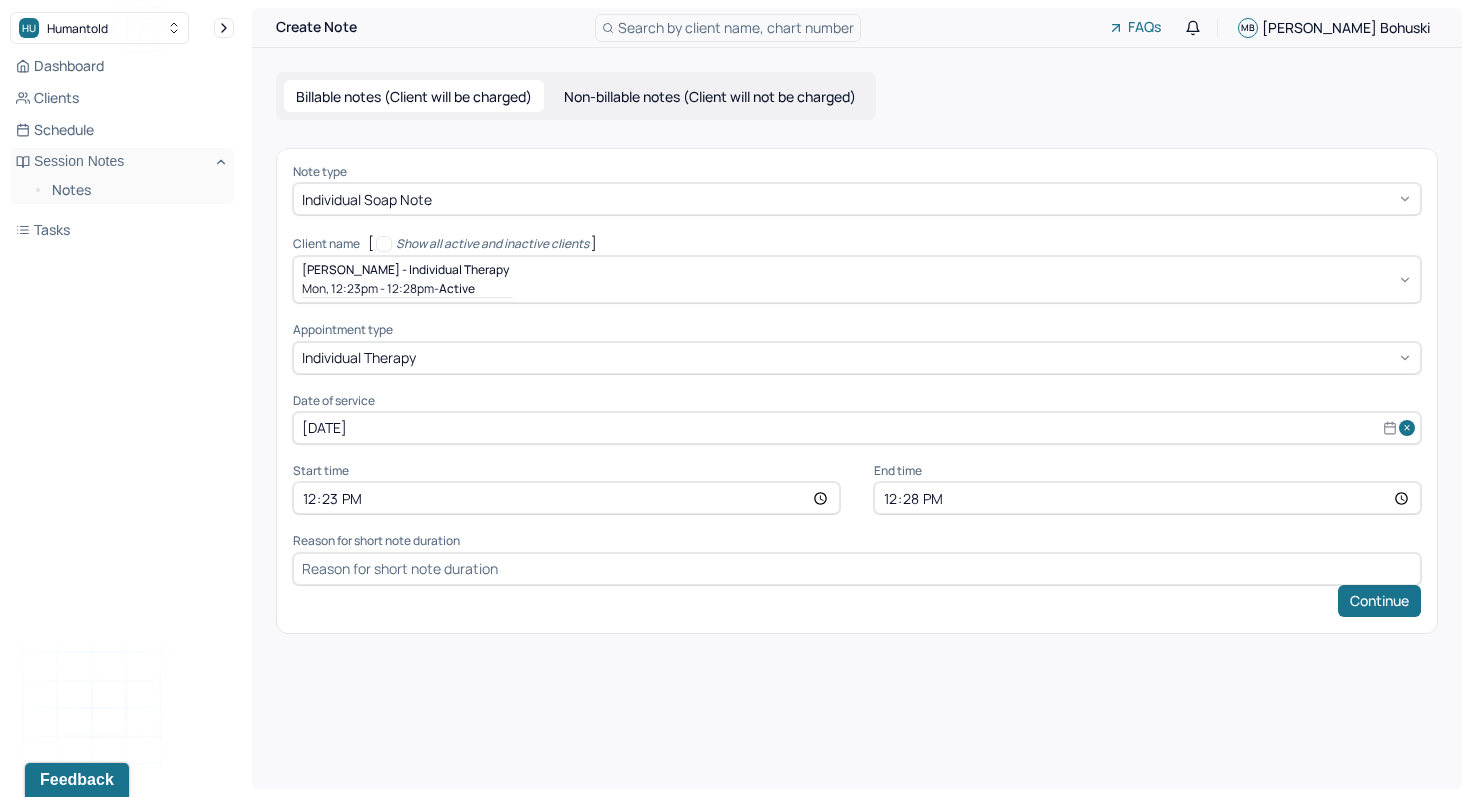 click on "12:23" at bounding box center (566, 498) 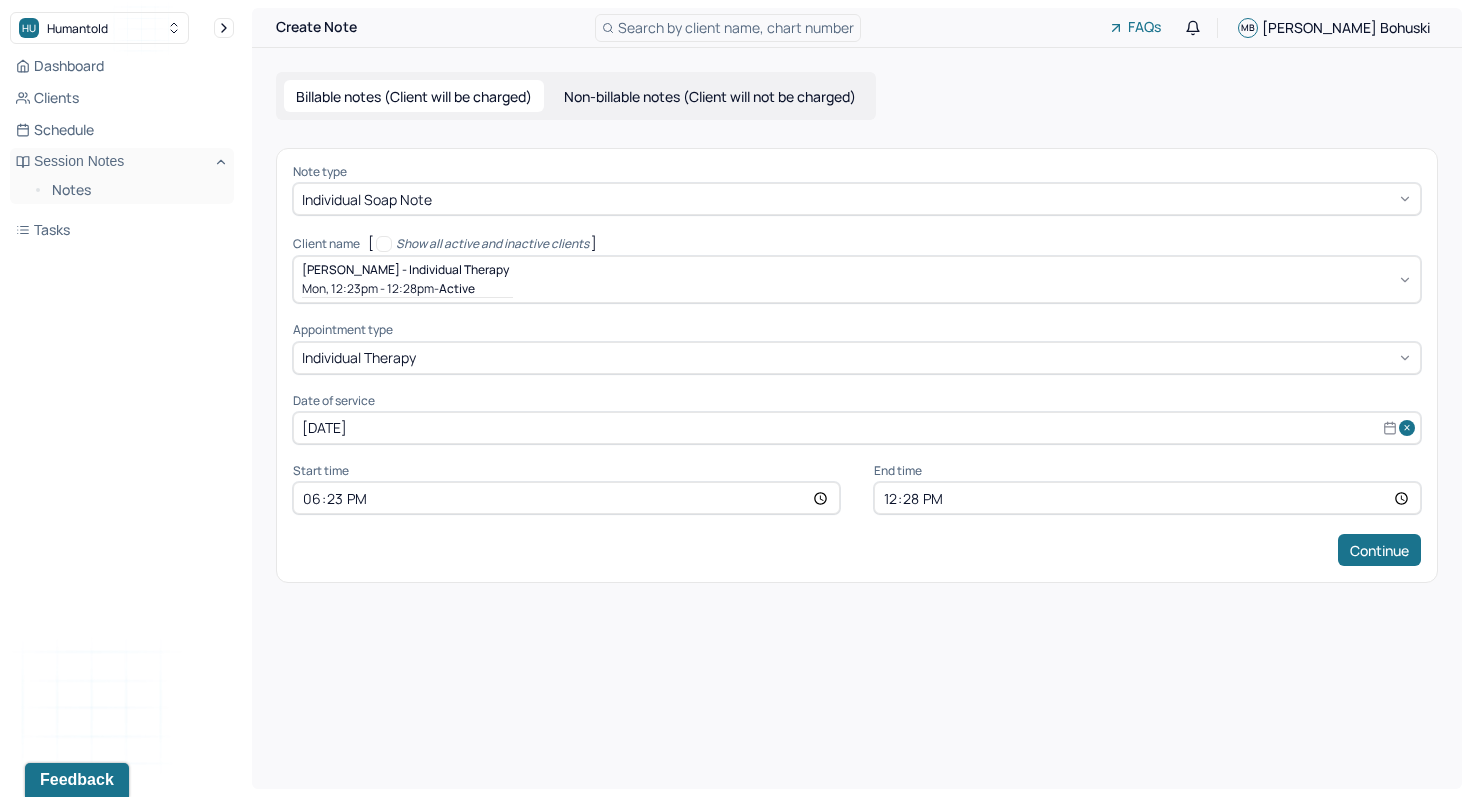 type on "18:00" 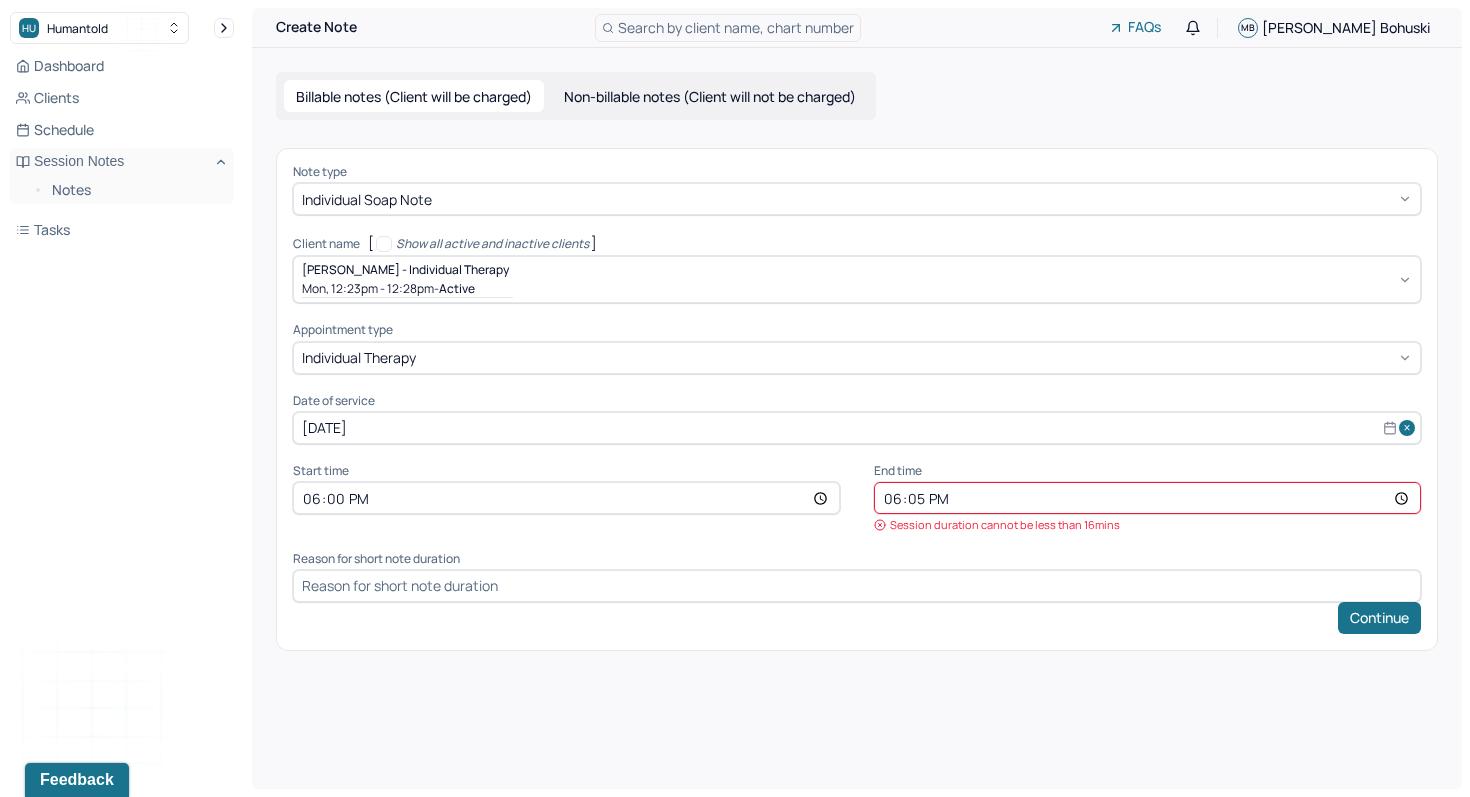 type on "18:55" 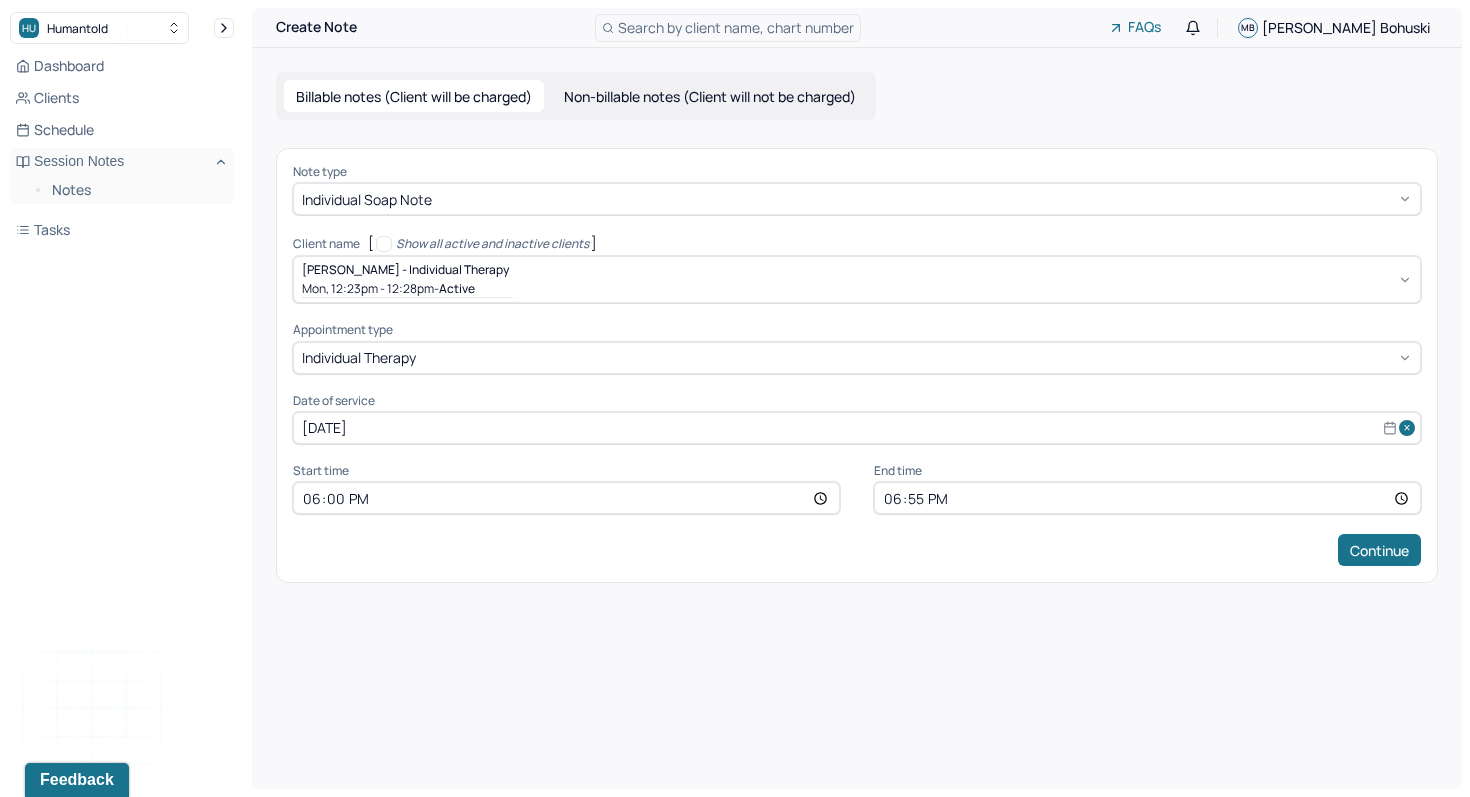 click on "Continue" at bounding box center [1379, 550] 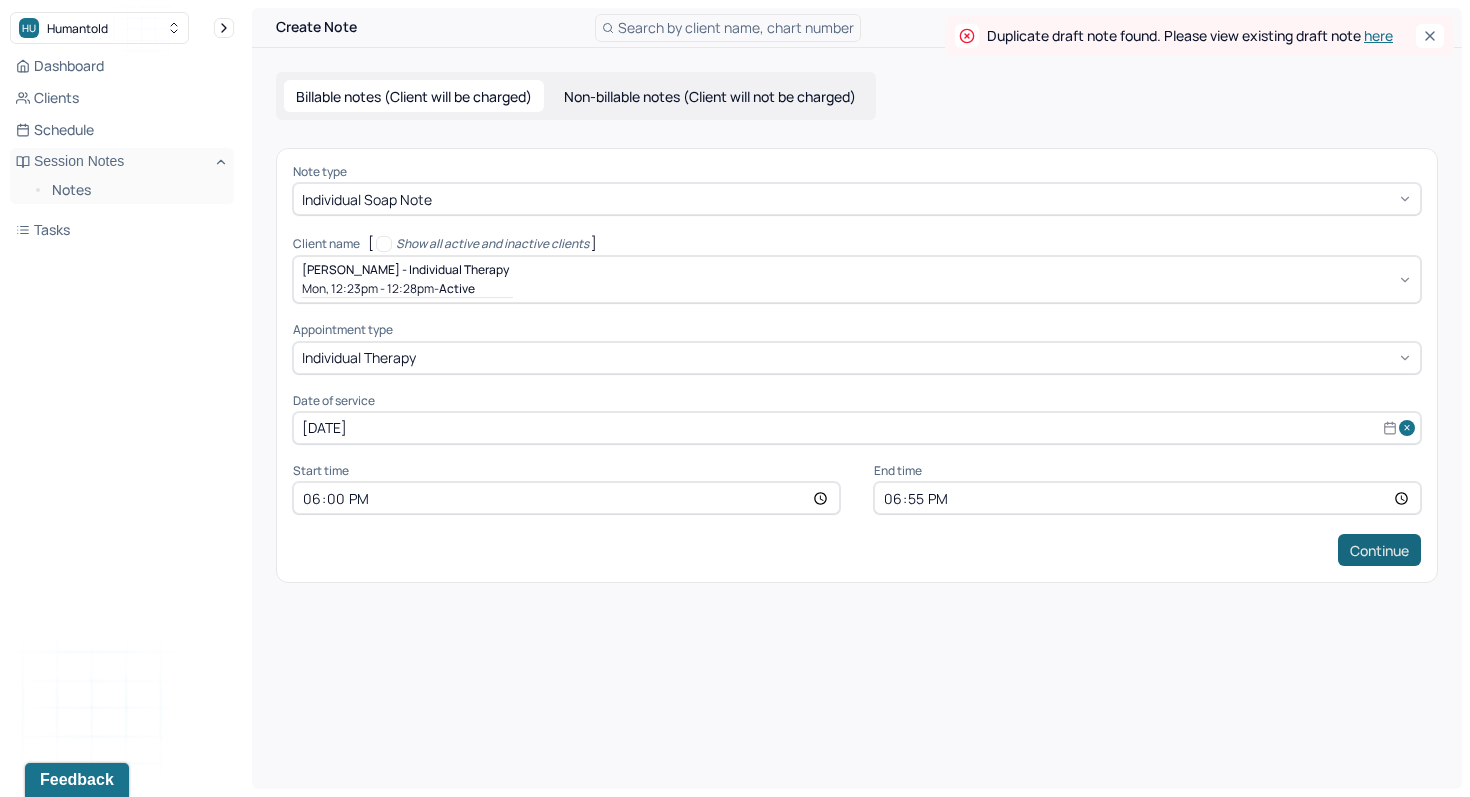 click on "Continue" at bounding box center [1379, 550] 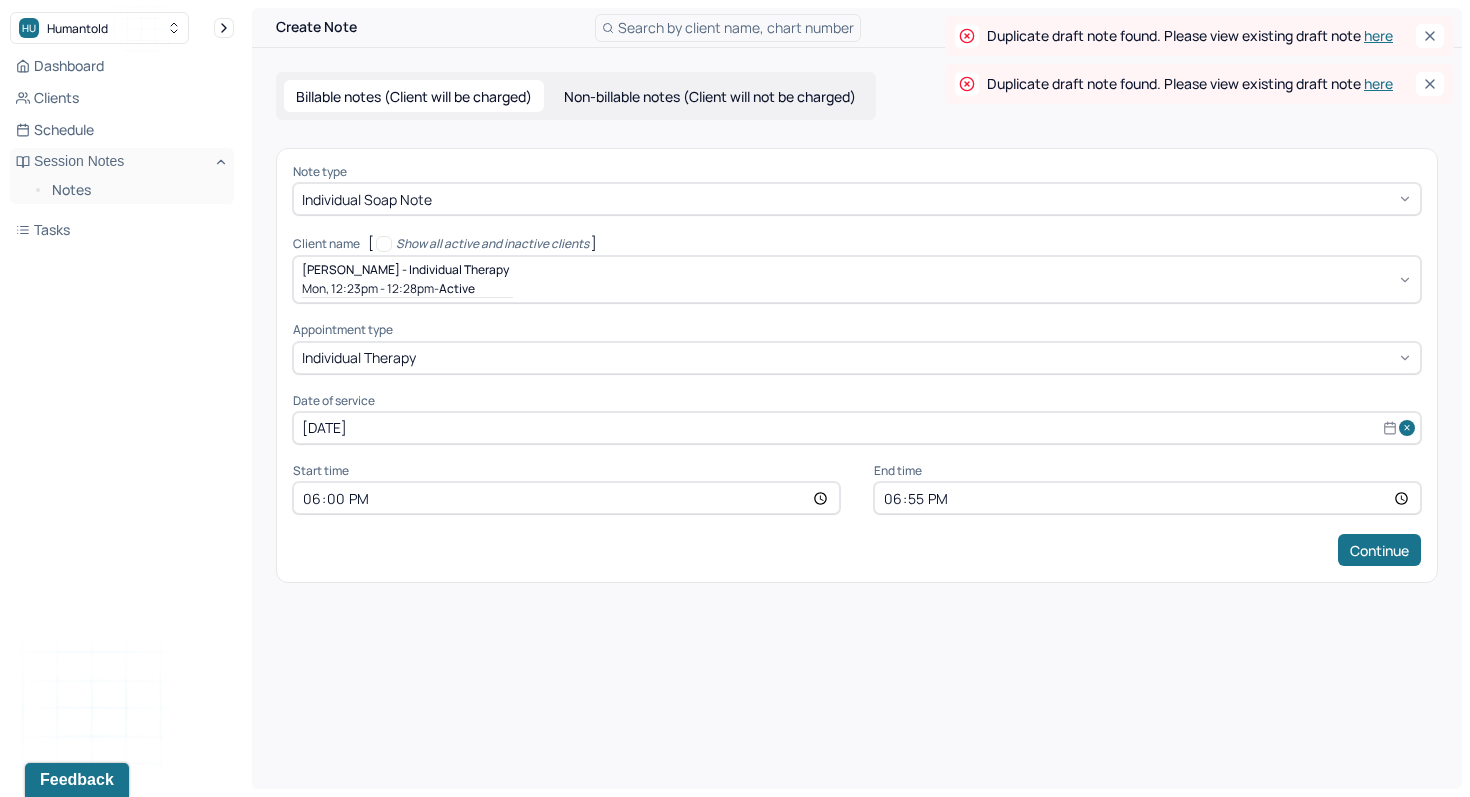 click on "here" at bounding box center (1378, 35) 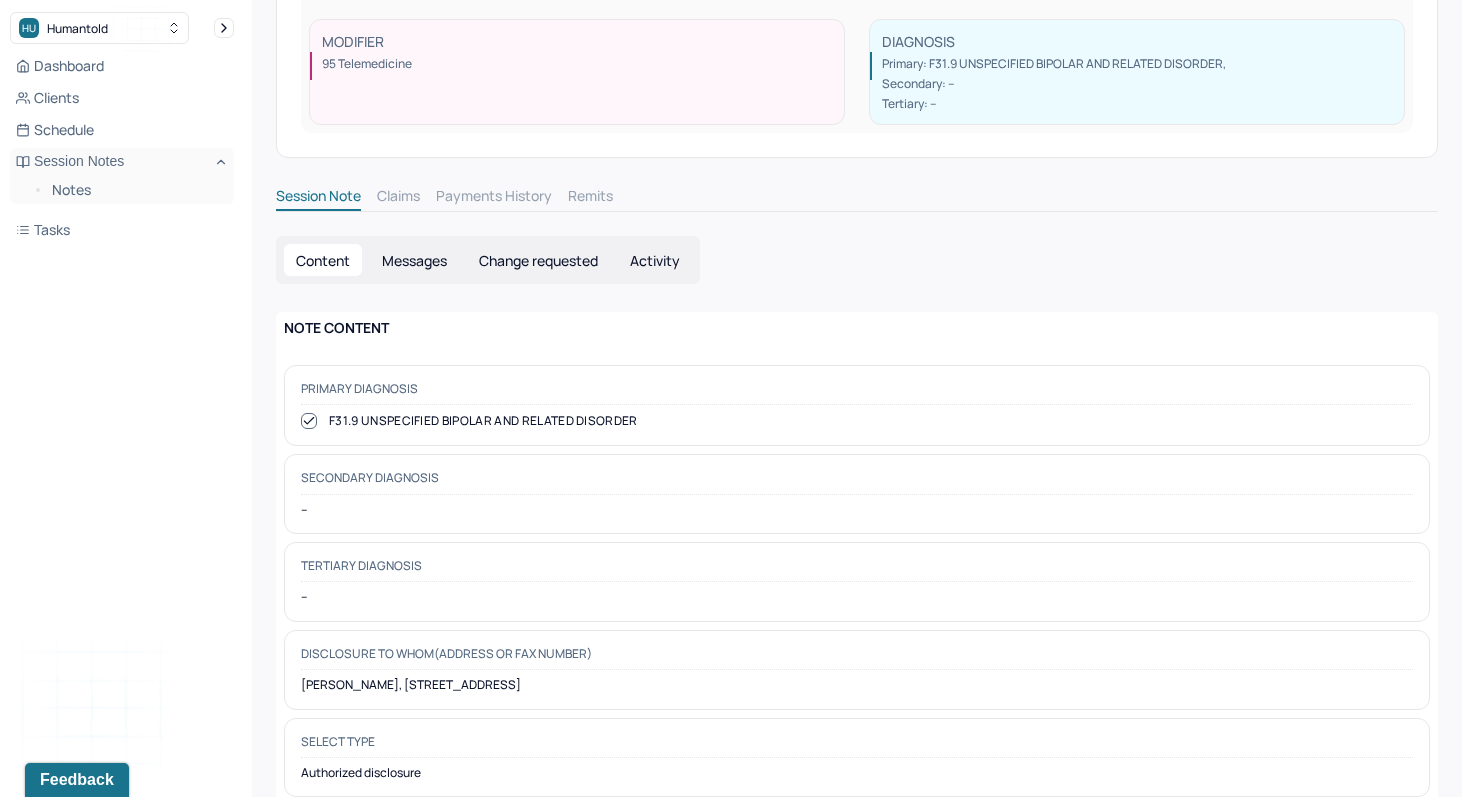scroll, scrollTop: 0, scrollLeft: 0, axis: both 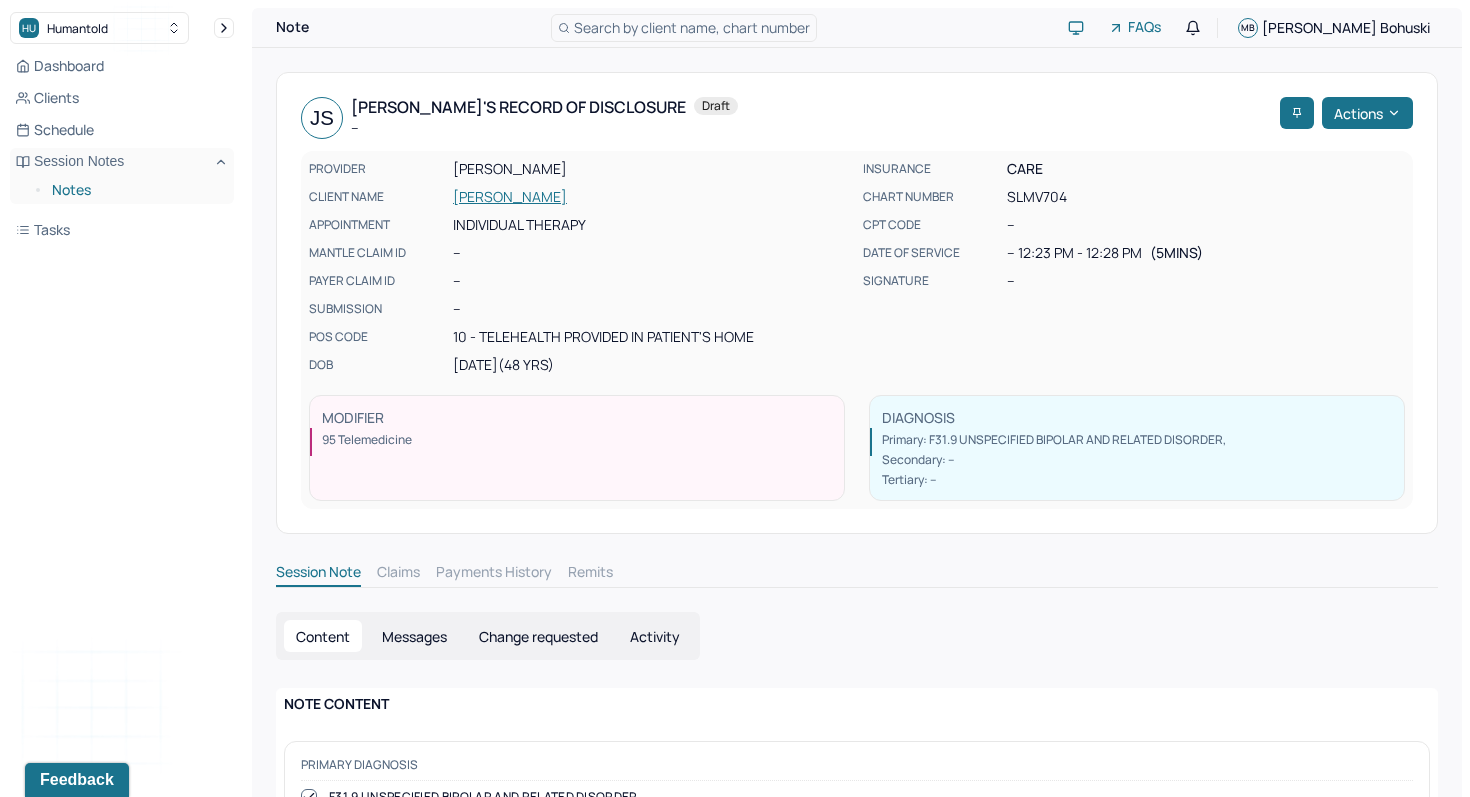 click on "Notes" at bounding box center (135, 190) 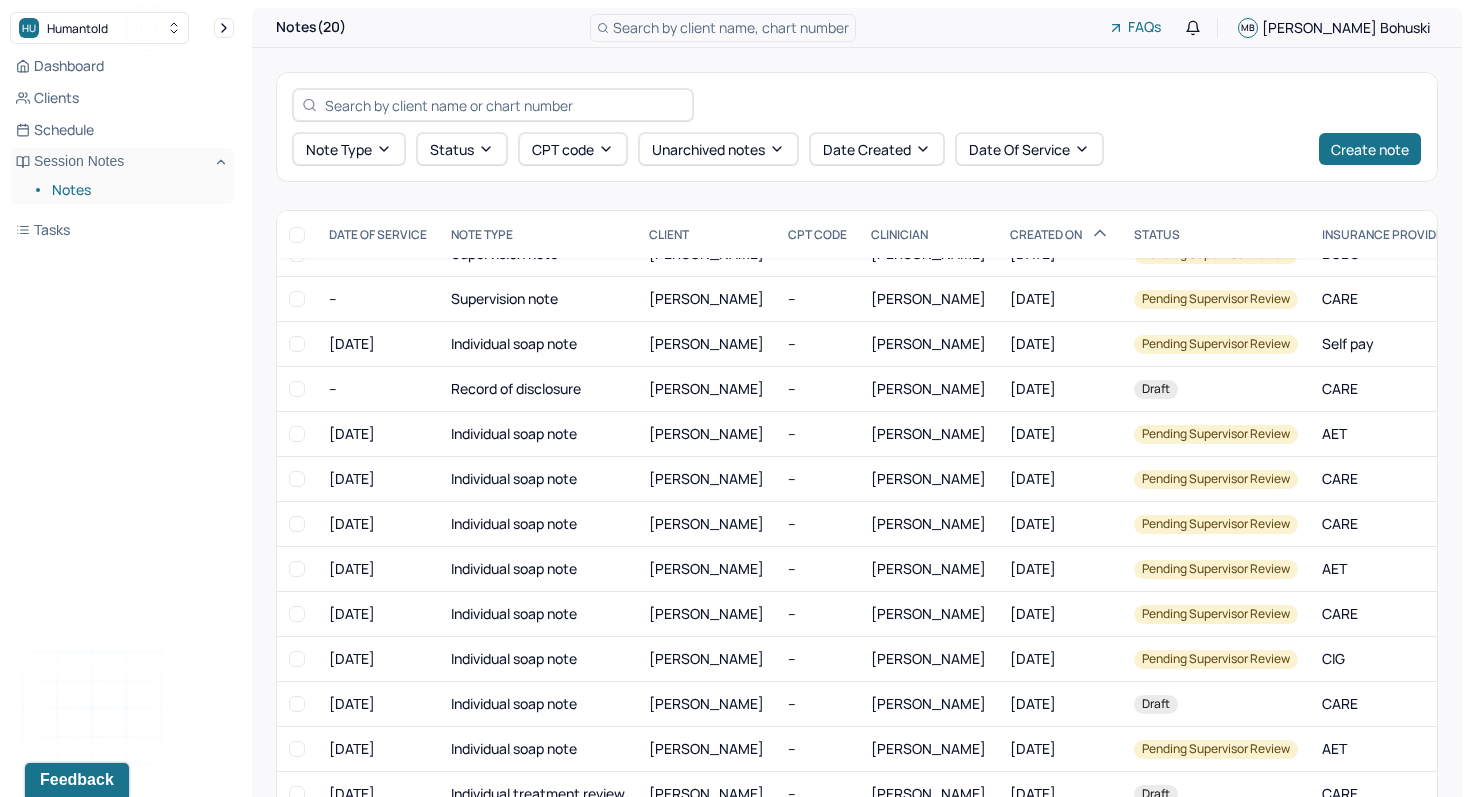 scroll, scrollTop: 310, scrollLeft: 0, axis: vertical 